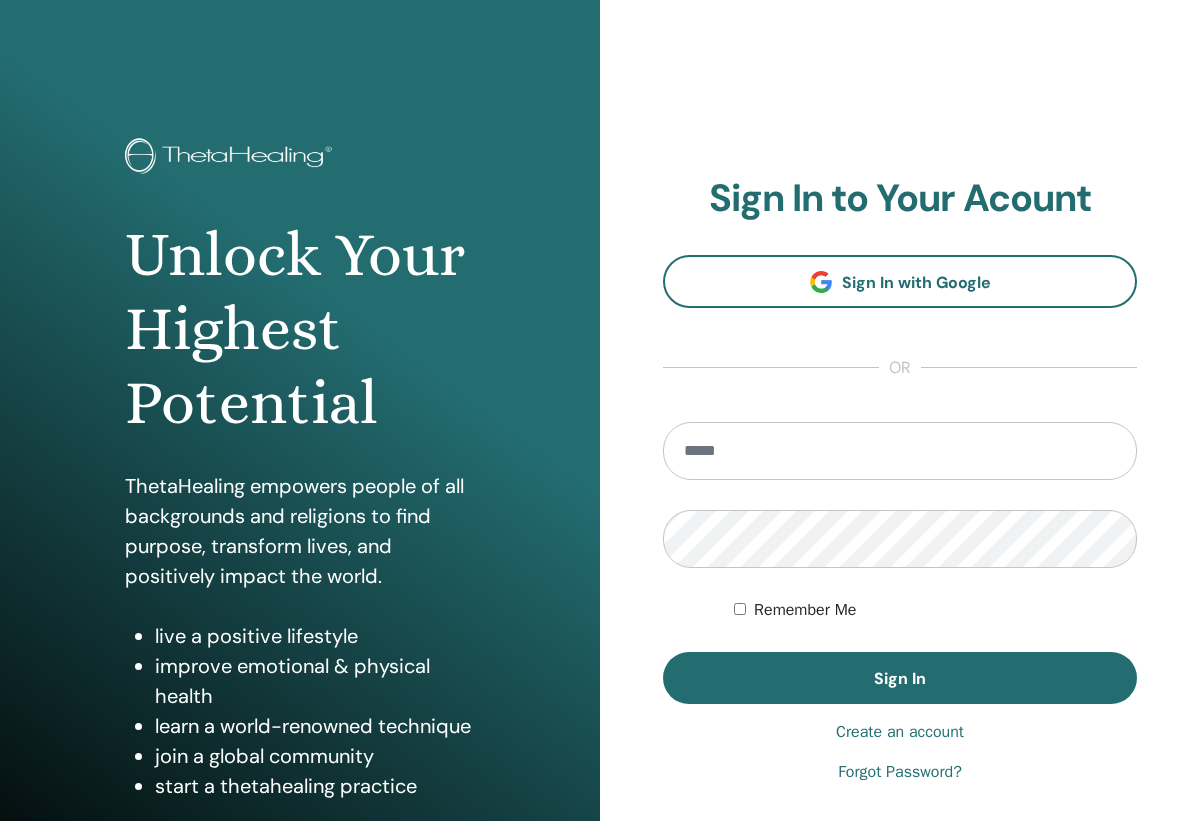 scroll, scrollTop: 0, scrollLeft: 0, axis: both 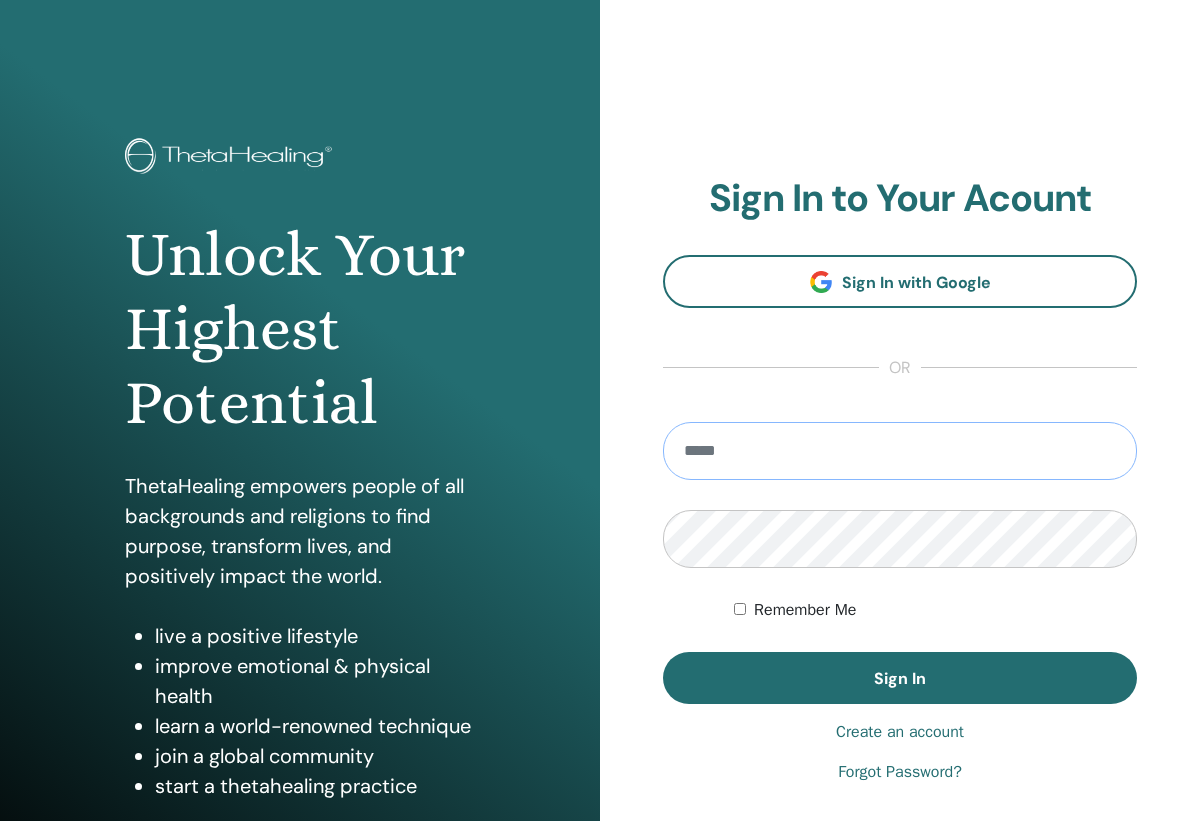 type on "**********" 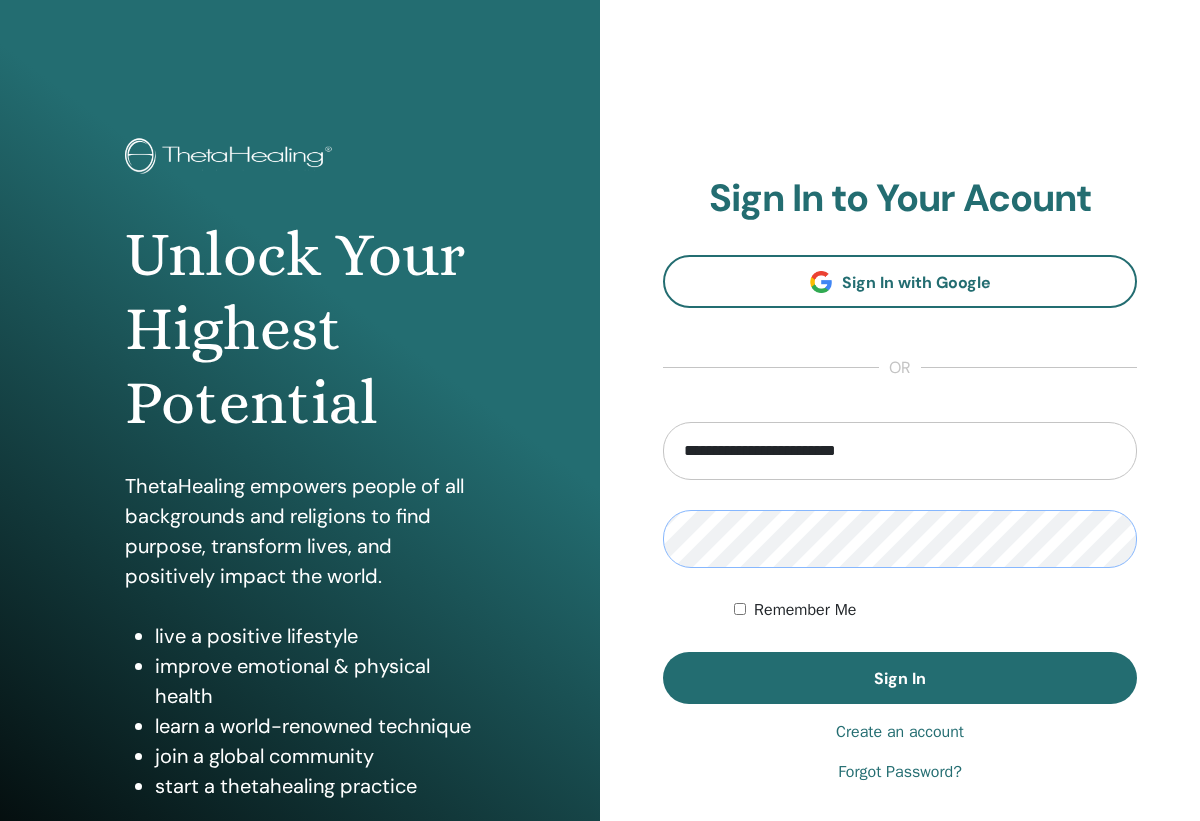 click on "Sign In" at bounding box center (900, 678) 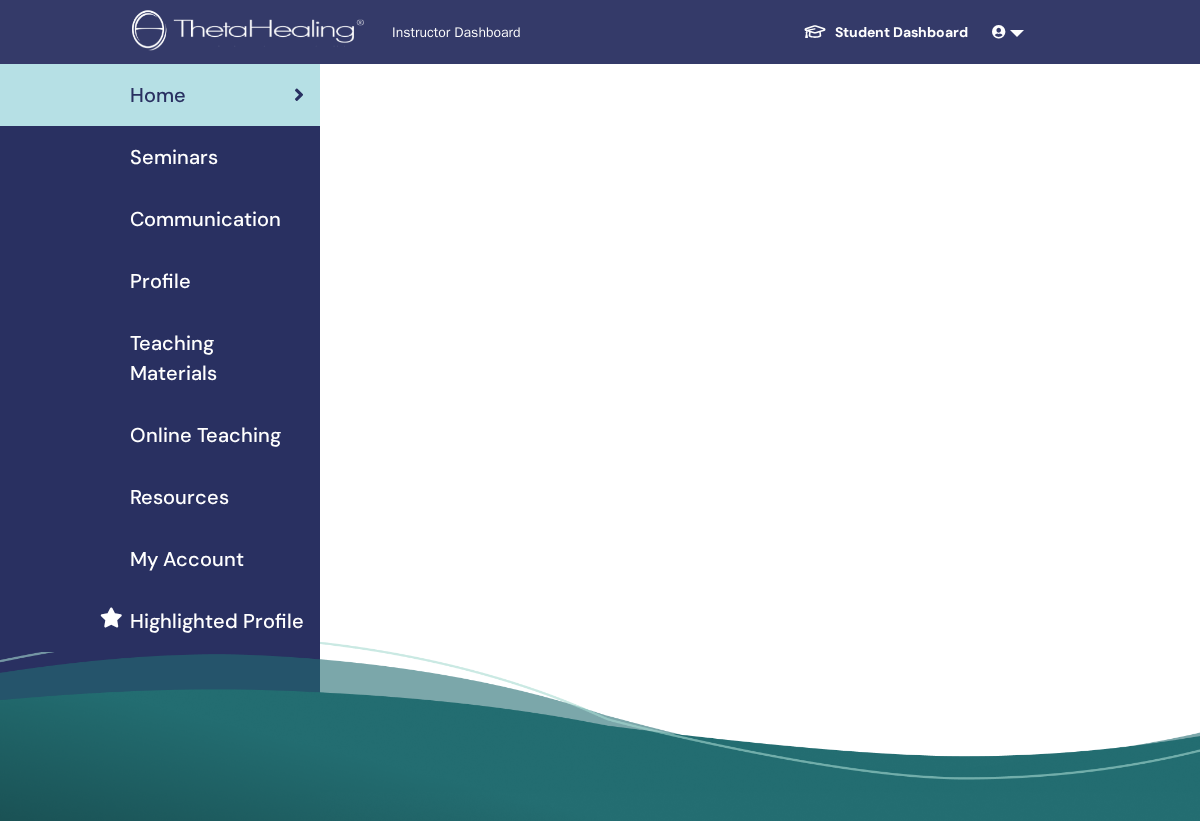scroll, scrollTop: 0, scrollLeft: 0, axis: both 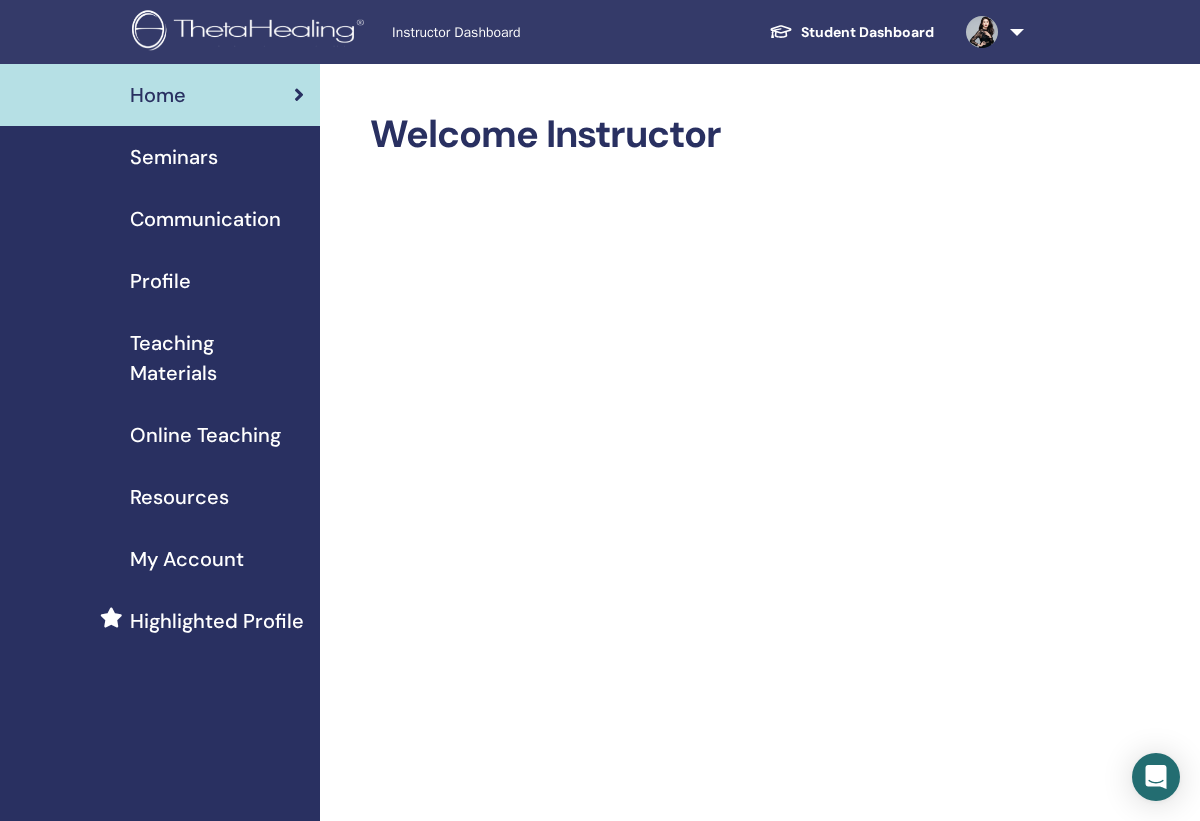 click on "Student Dashboard" at bounding box center [851, 32] 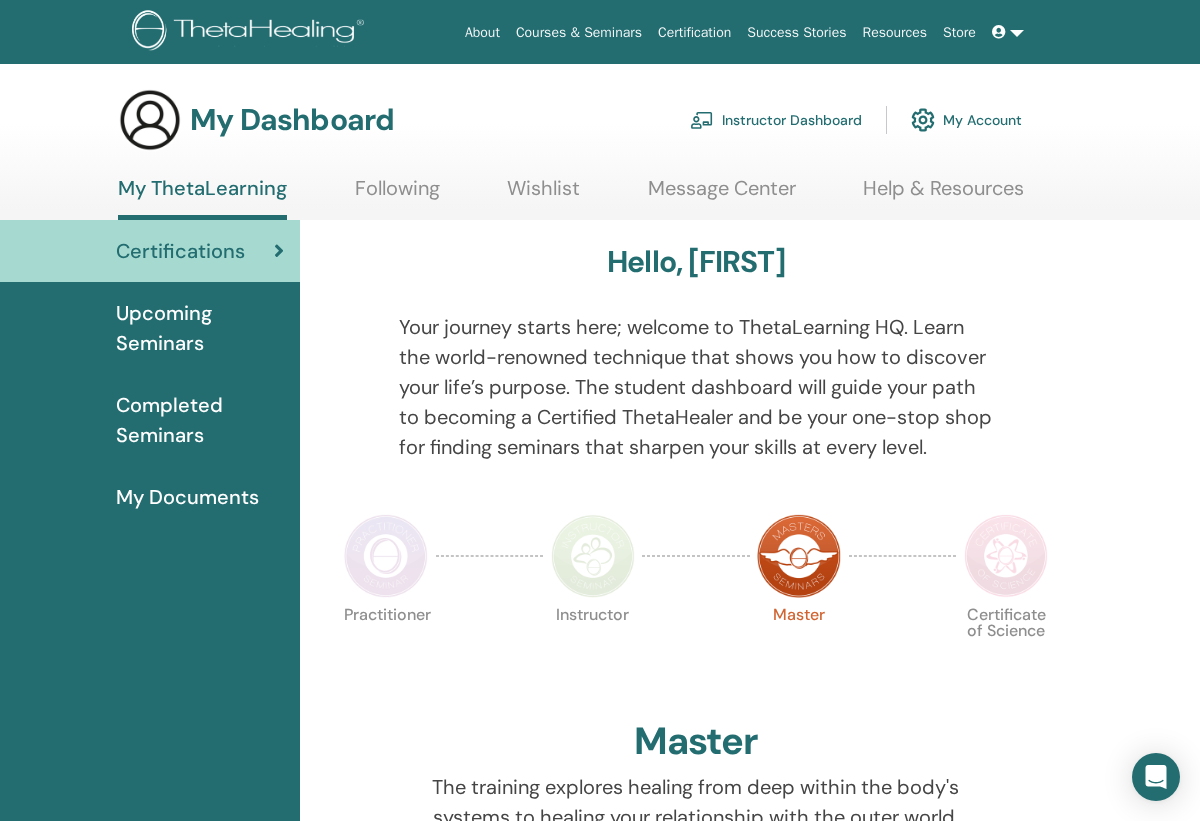 scroll, scrollTop: 0, scrollLeft: 0, axis: both 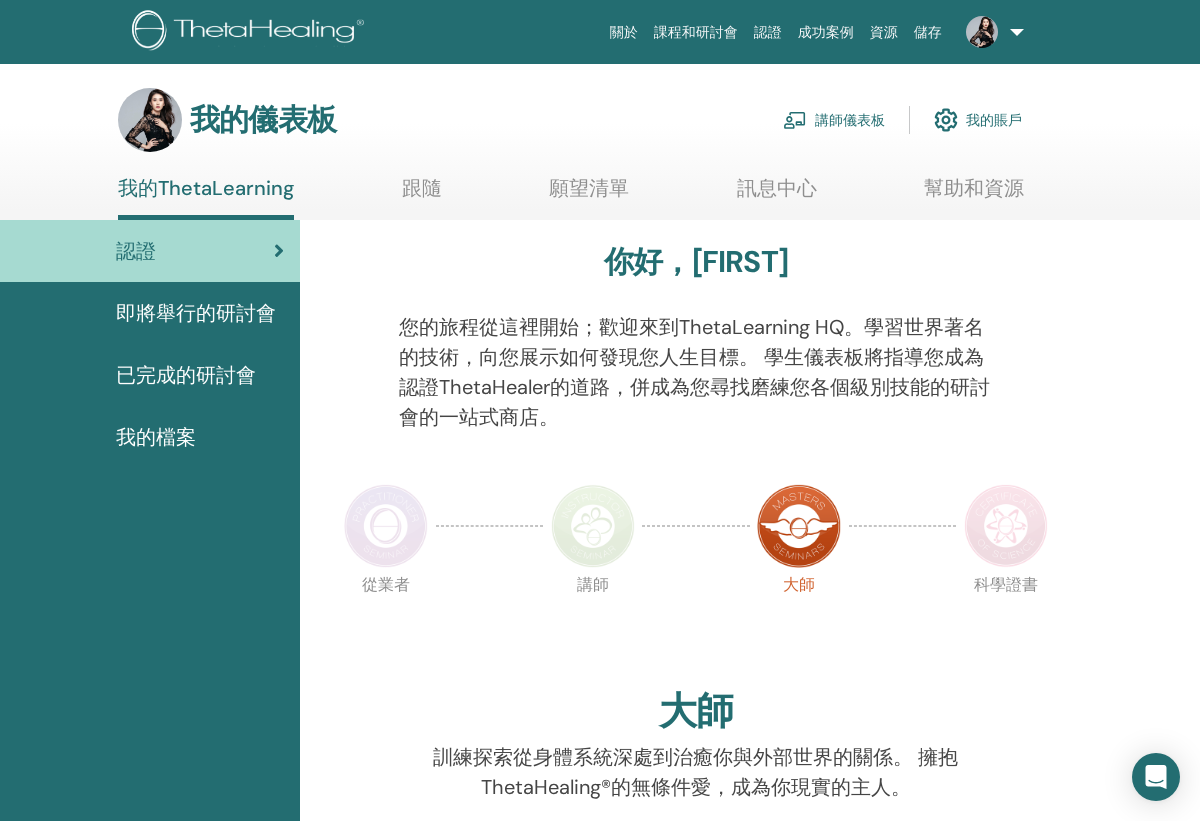 click on "講師儀表板" at bounding box center (834, 120) 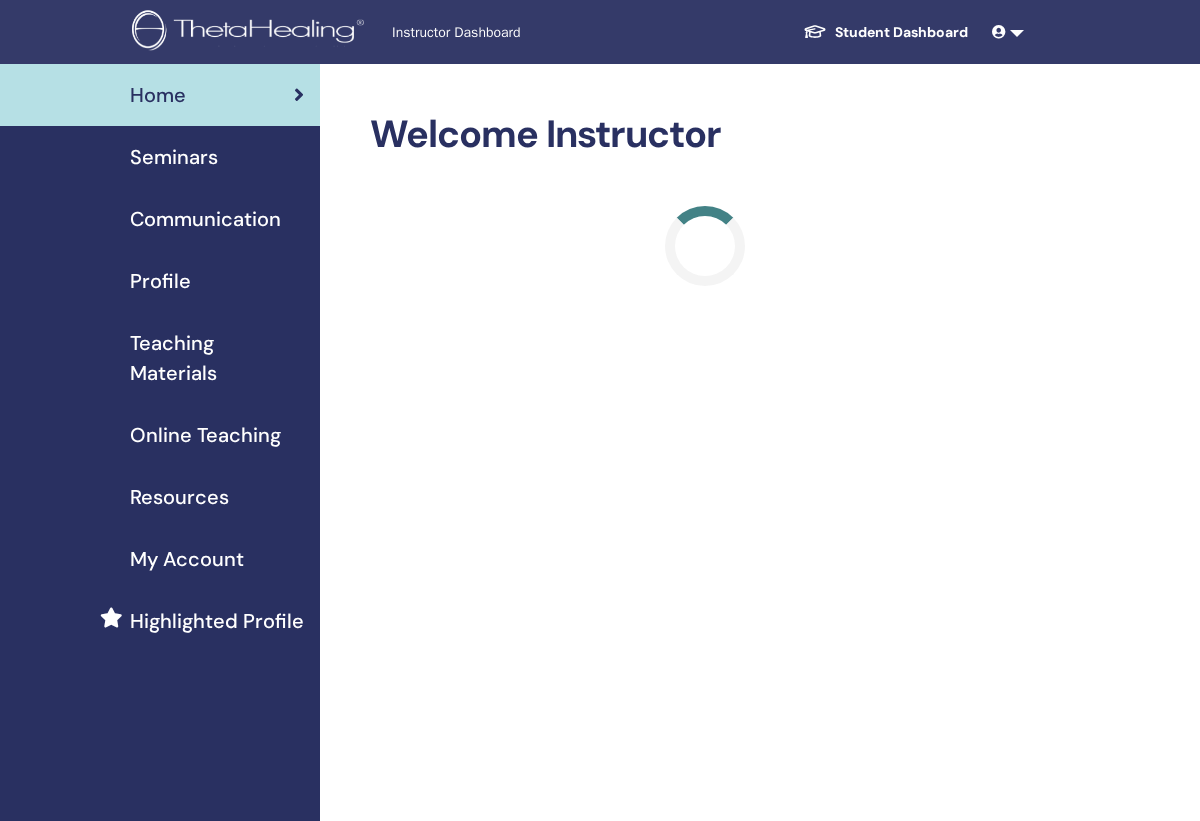 scroll, scrollTop: 0, scrollLeft: 0, axis: both 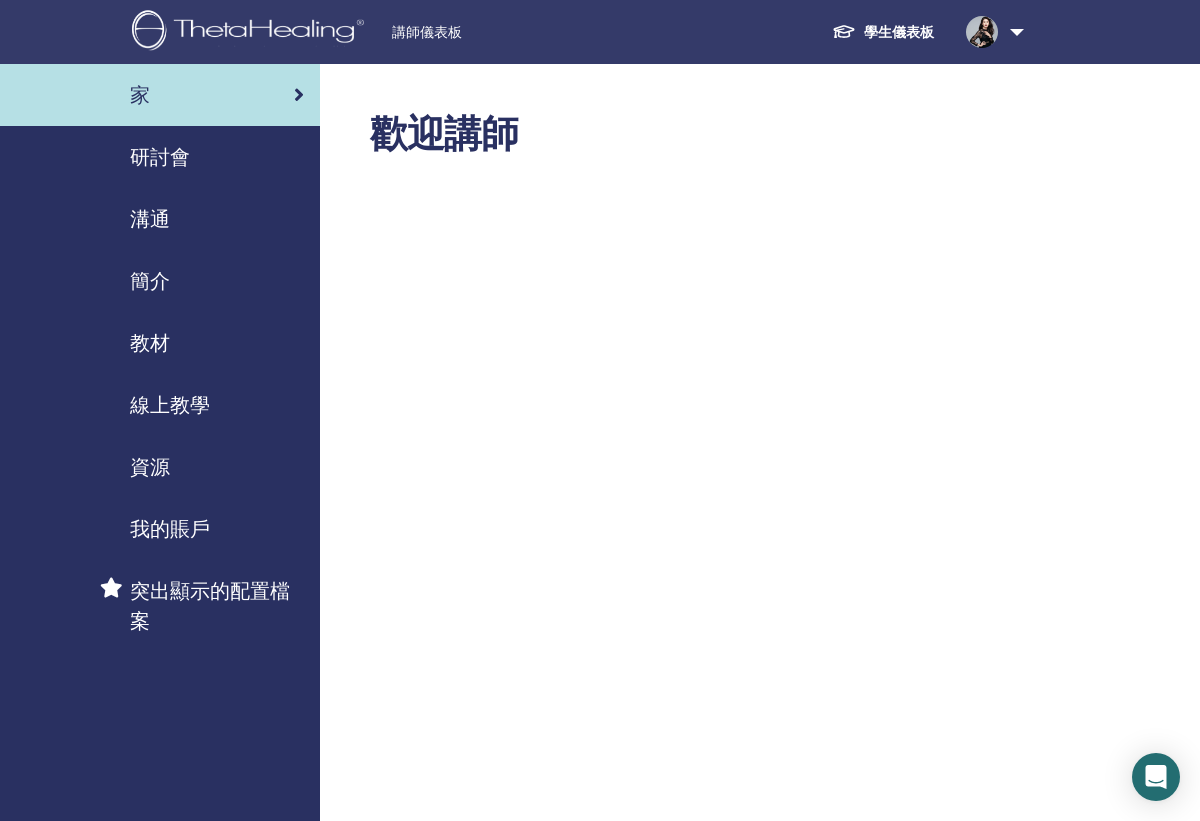 click on "研討會" at bounding box center (160, 157) 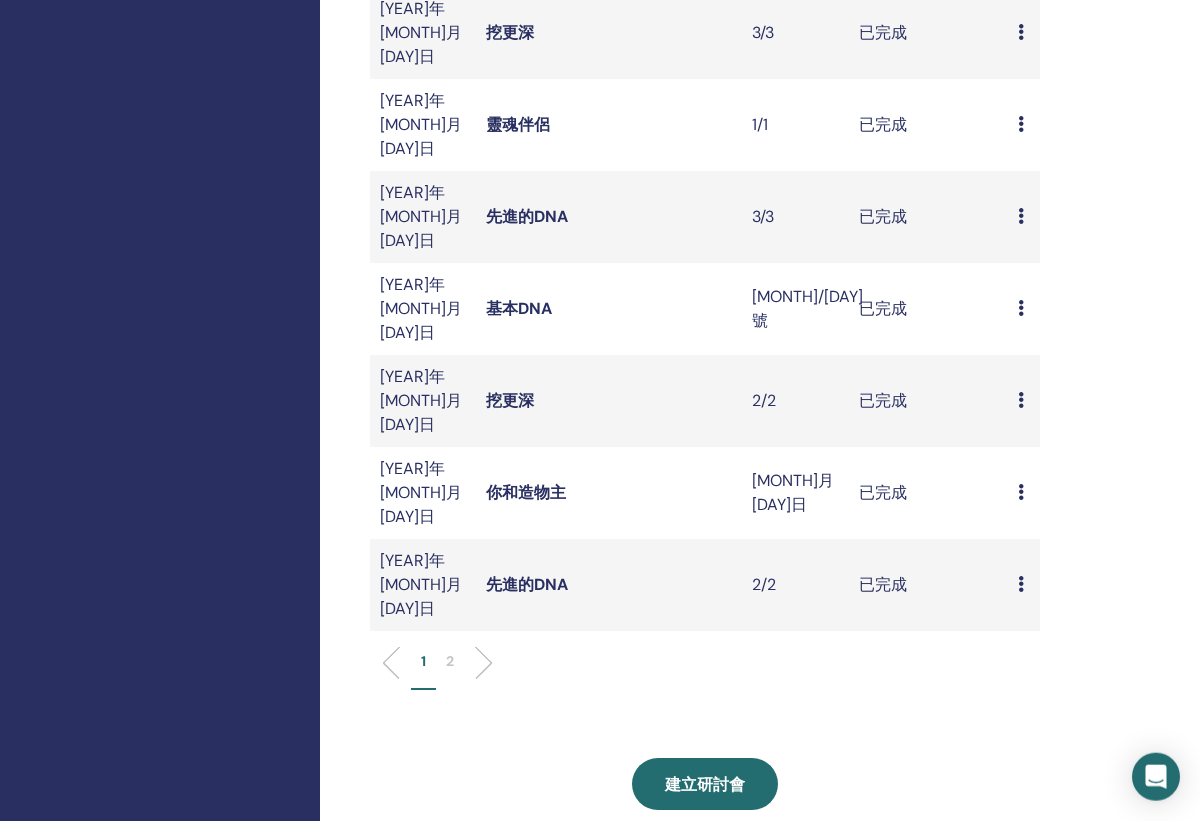 scroll, scrollTop: 682, scrollLeft: 0, axis: vertical 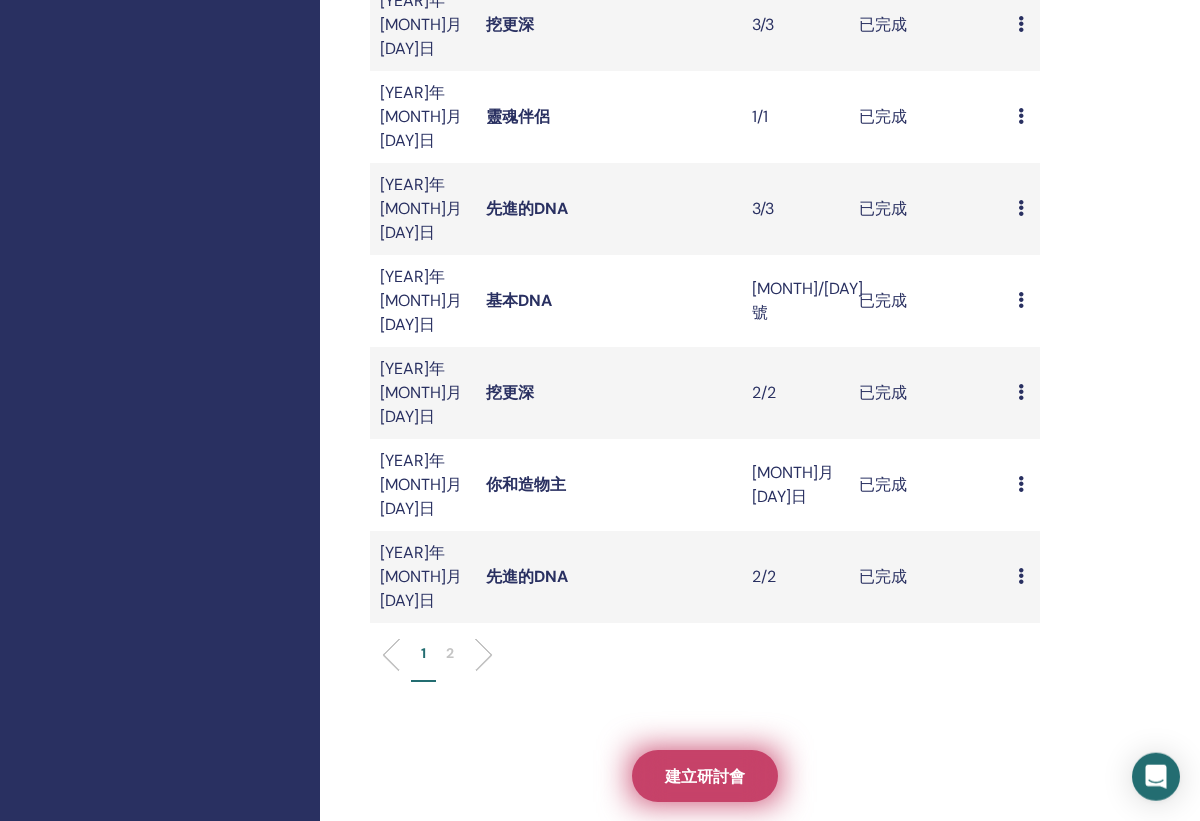 click on "建立研討會" at bounding box center (705, 776) 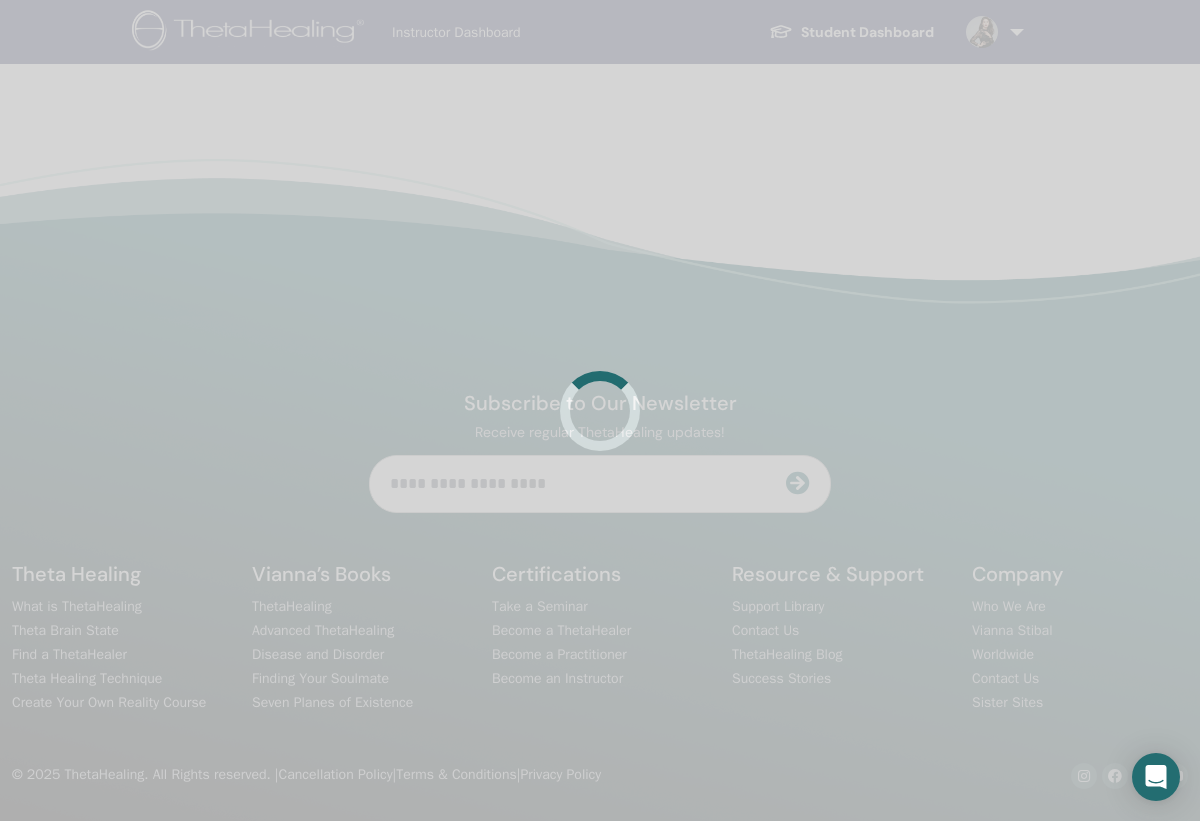 scroll, scrollTop: 0, scrollLeft: 0, axis: both 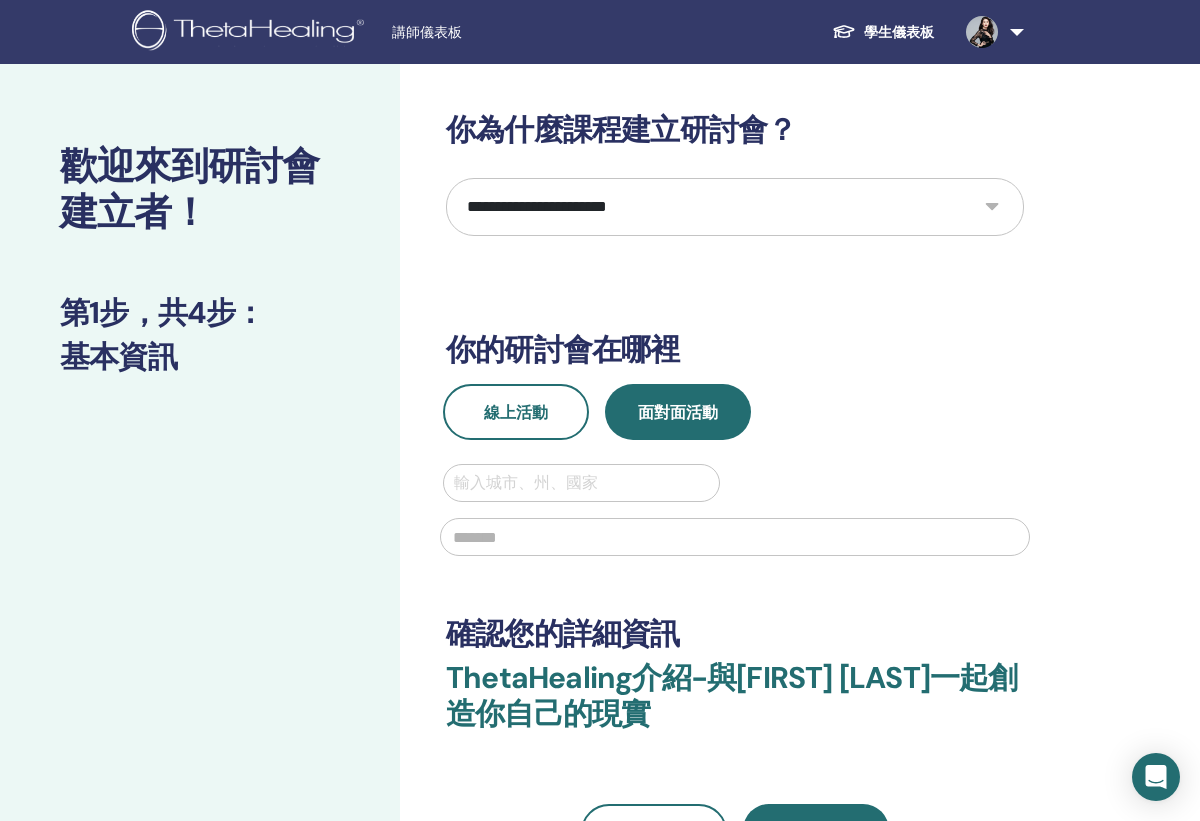 select on "*" 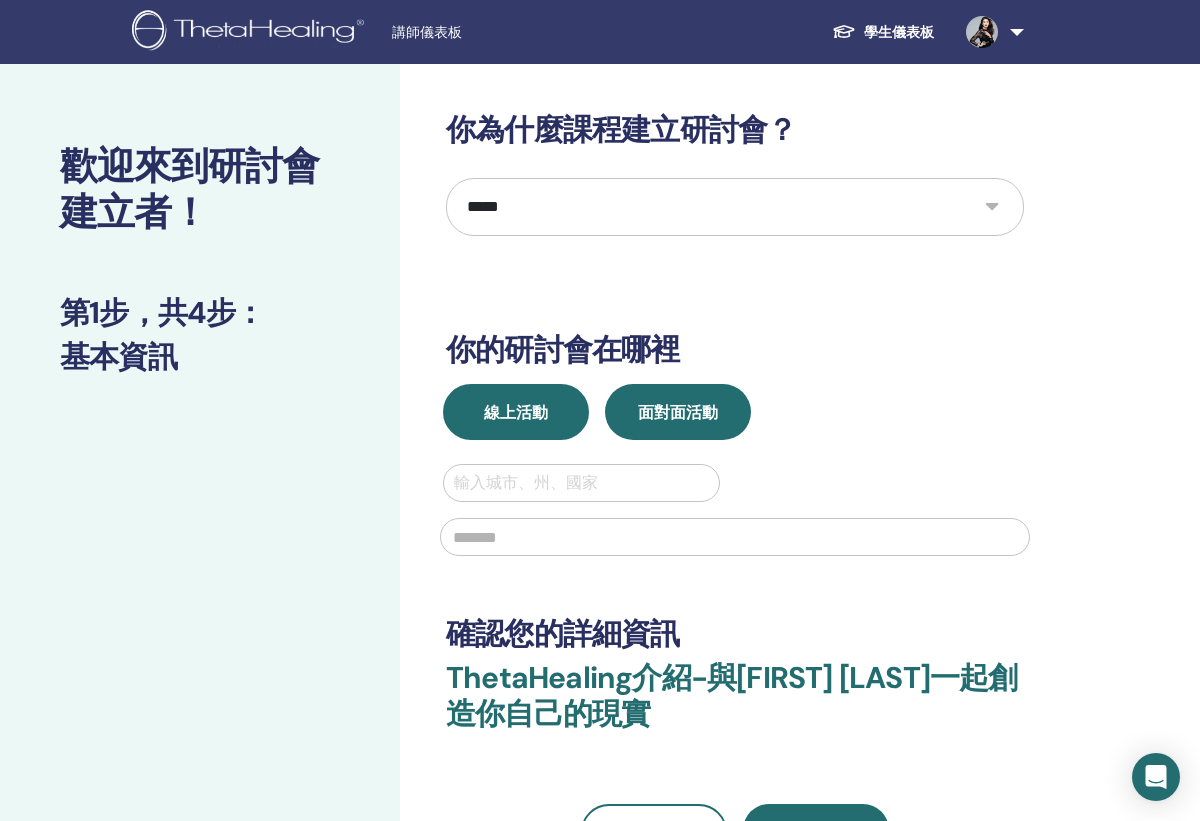 click on "線上活動" at bounding box center [516, 412] 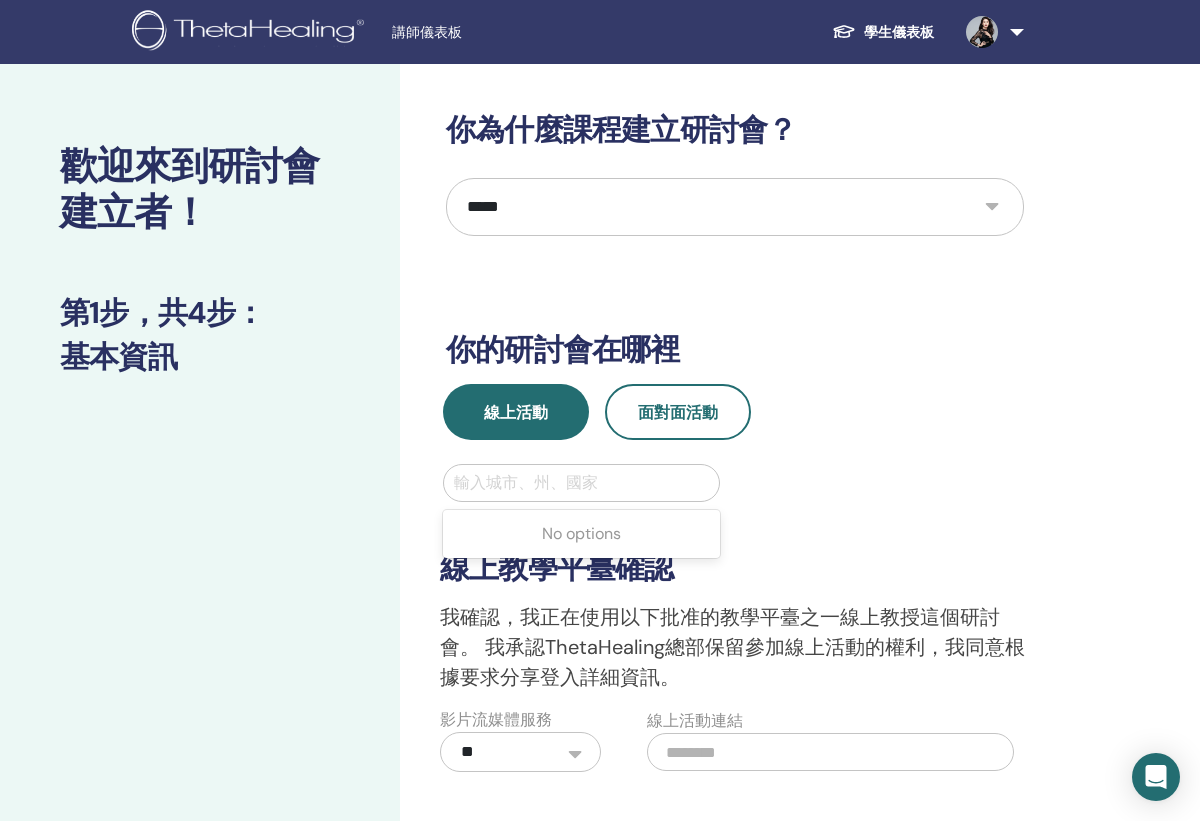 click on "輸入城市、州、國家" at bounding box center [581, 483] 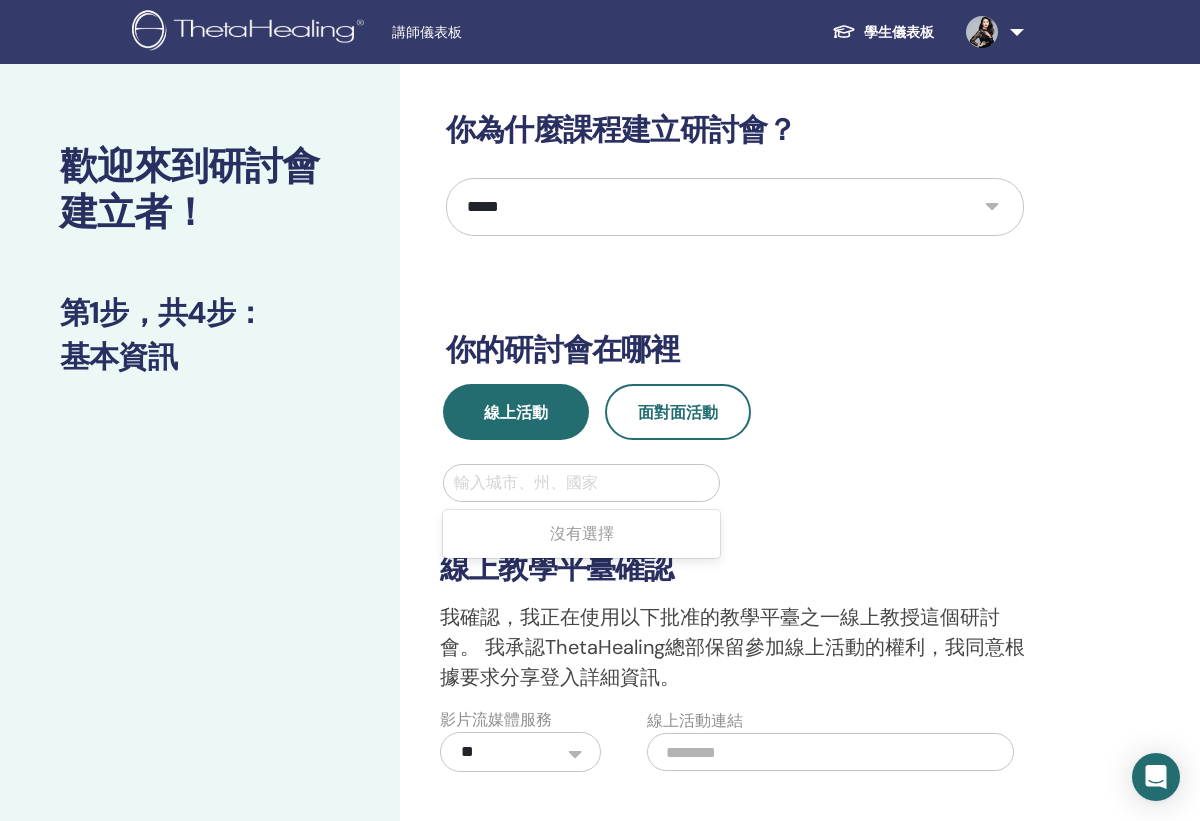 click on "輸入城市、州、國家" at bounding box center (581, 483) 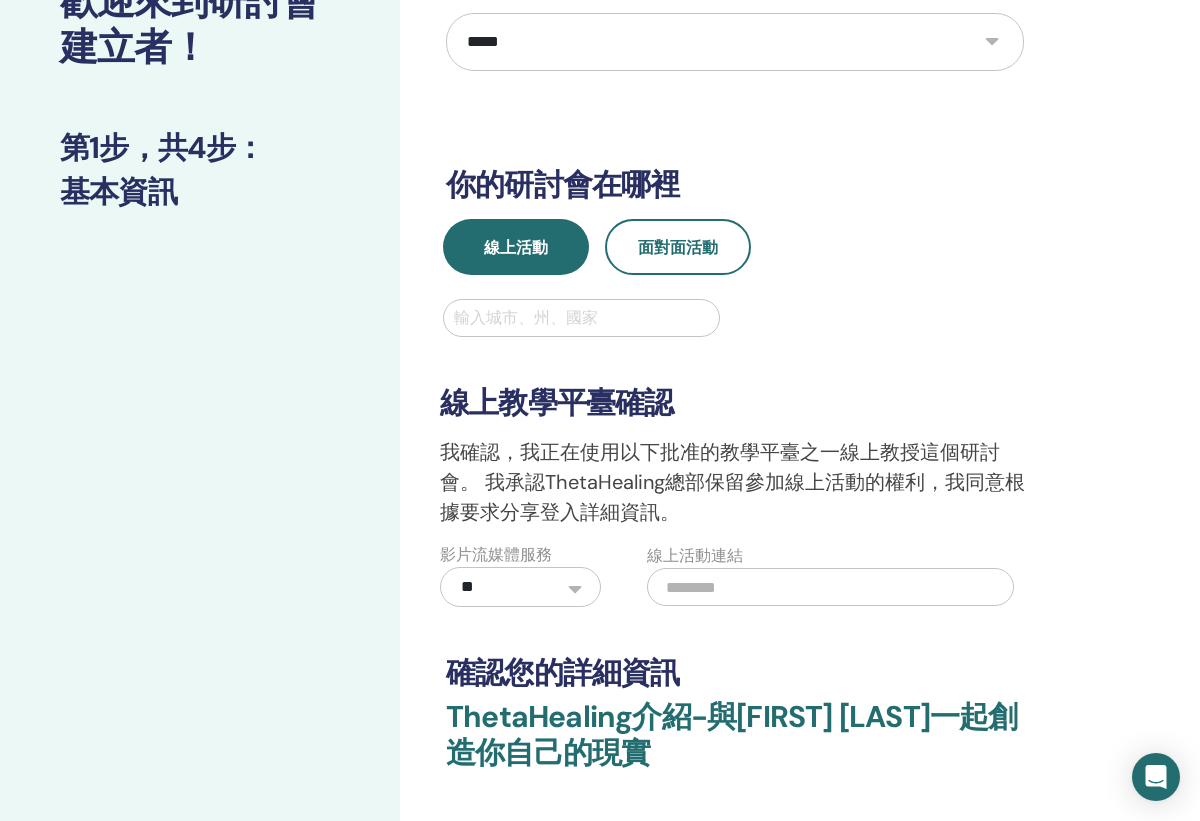 scroll, scrollTop: 165, scrollLeft: 0, axis: vertical 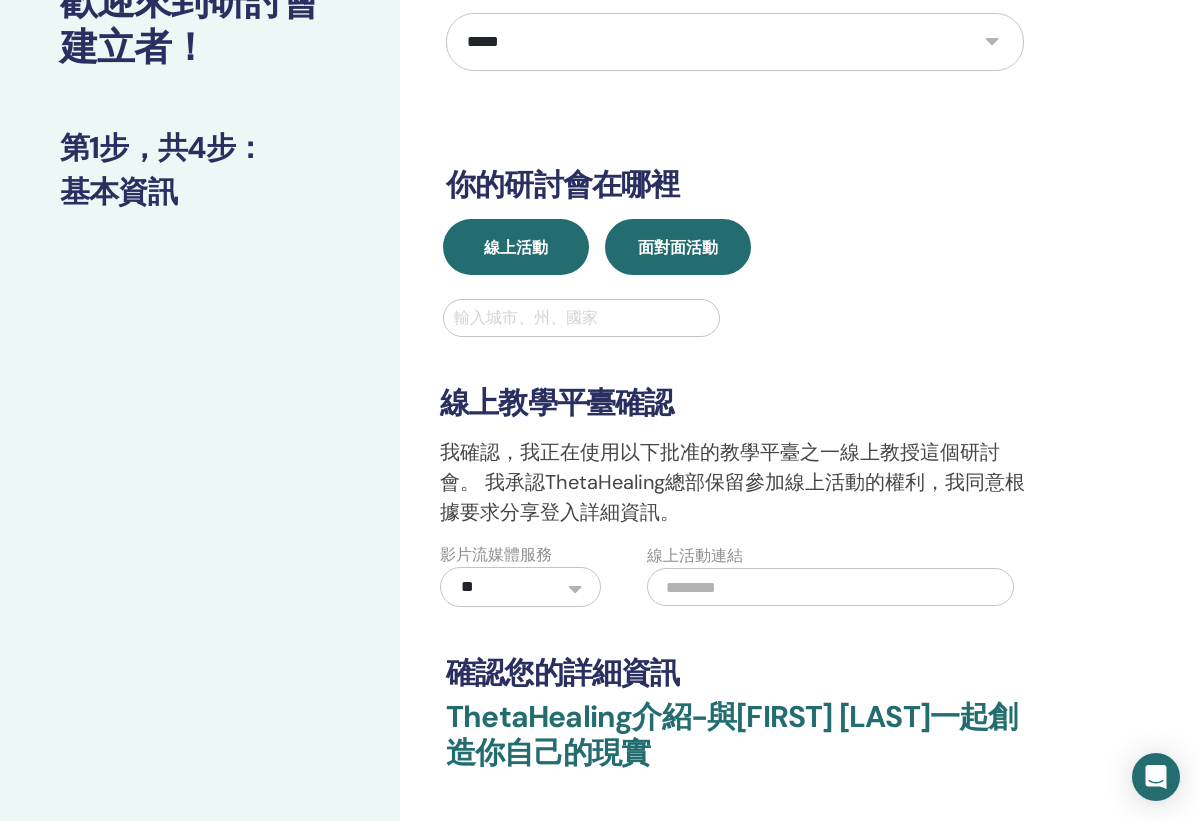click on "面對面活動" at bounding box center (678, 247) 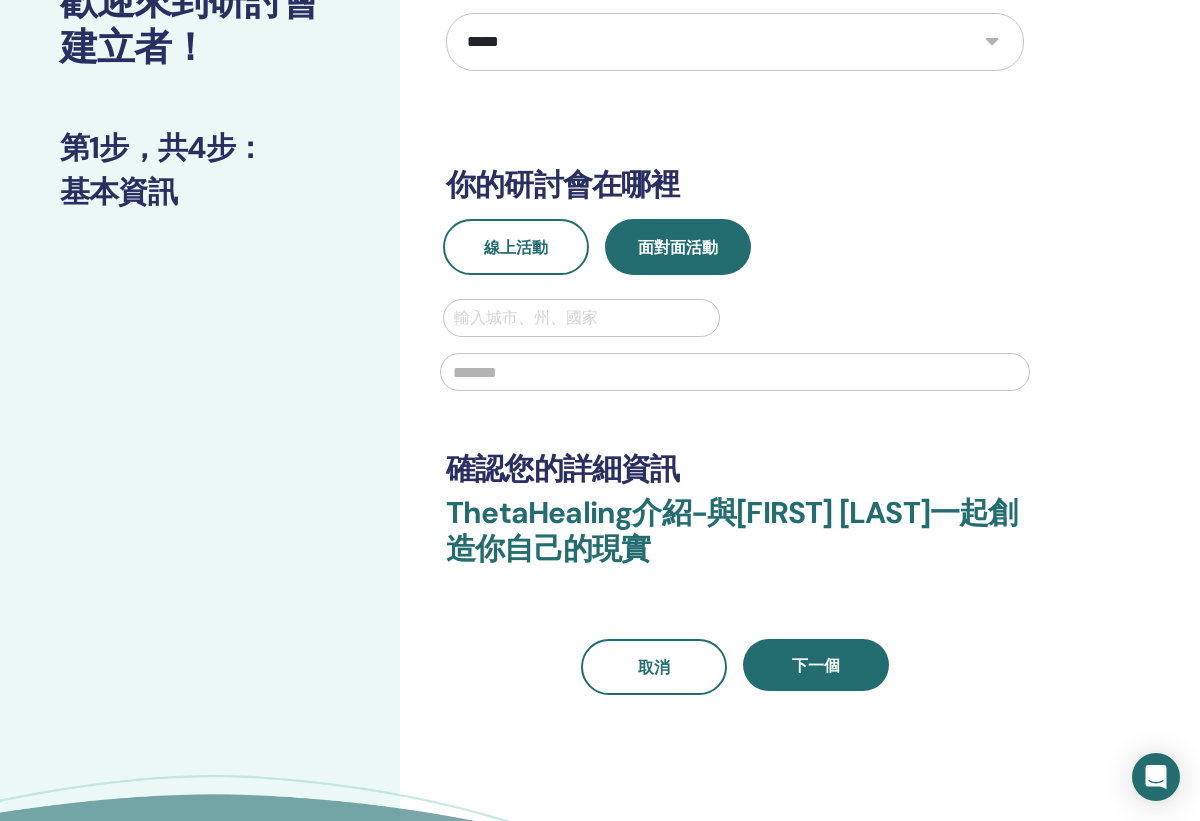 click at bounding box center (581, 318) 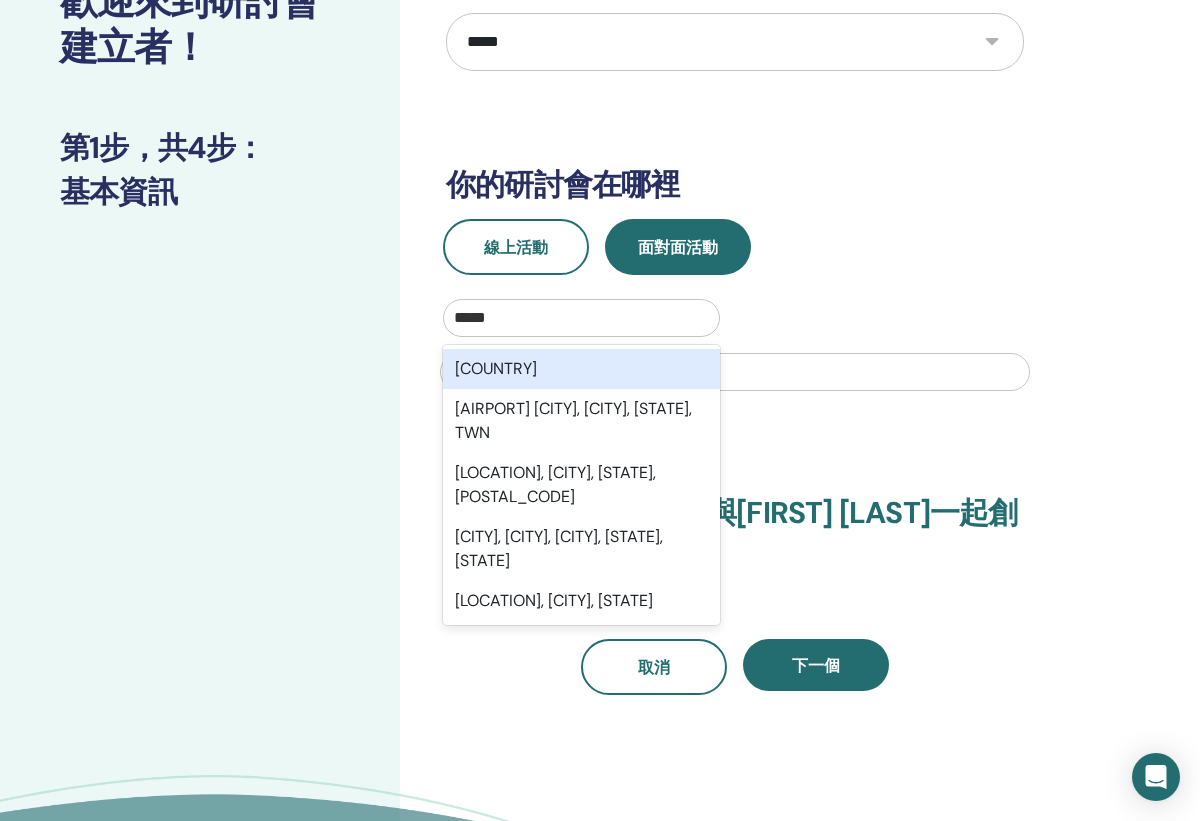 type on "******" 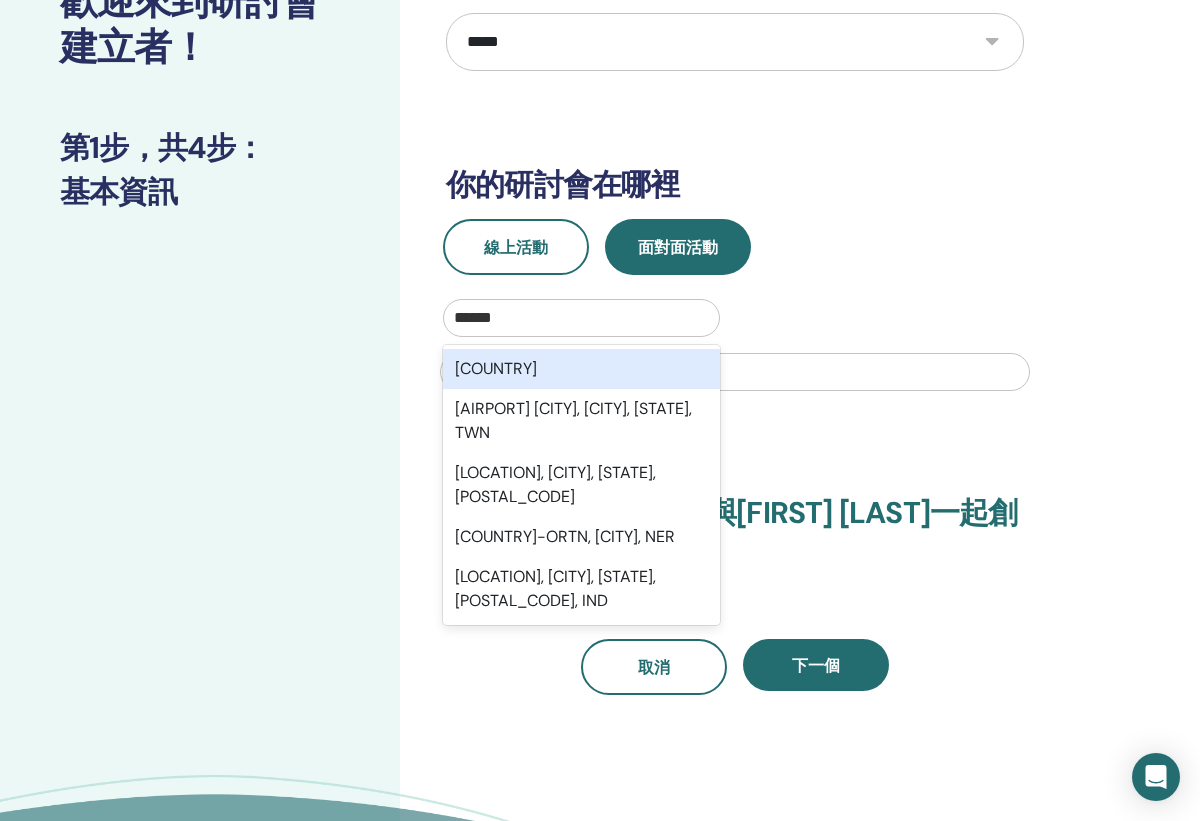 click on "[COUNTRY]" at bounding box center [581, 369] 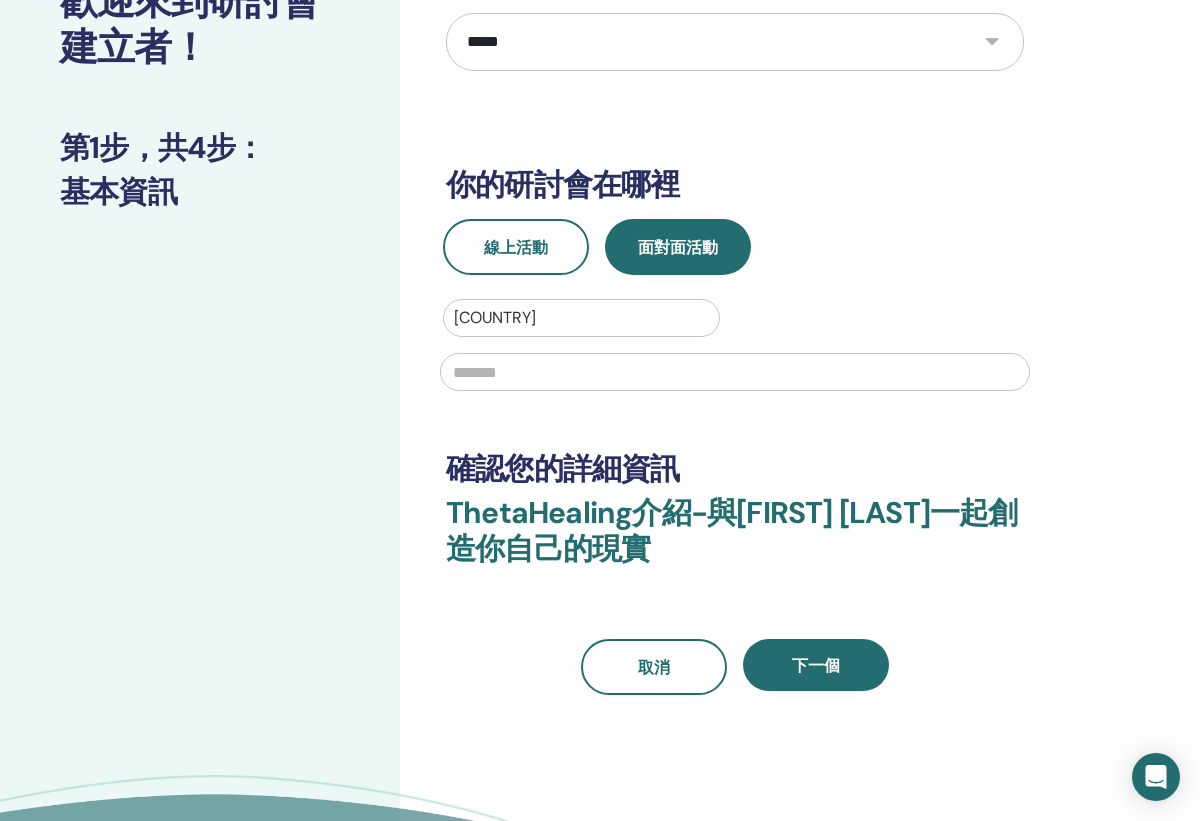 paste on "**********" 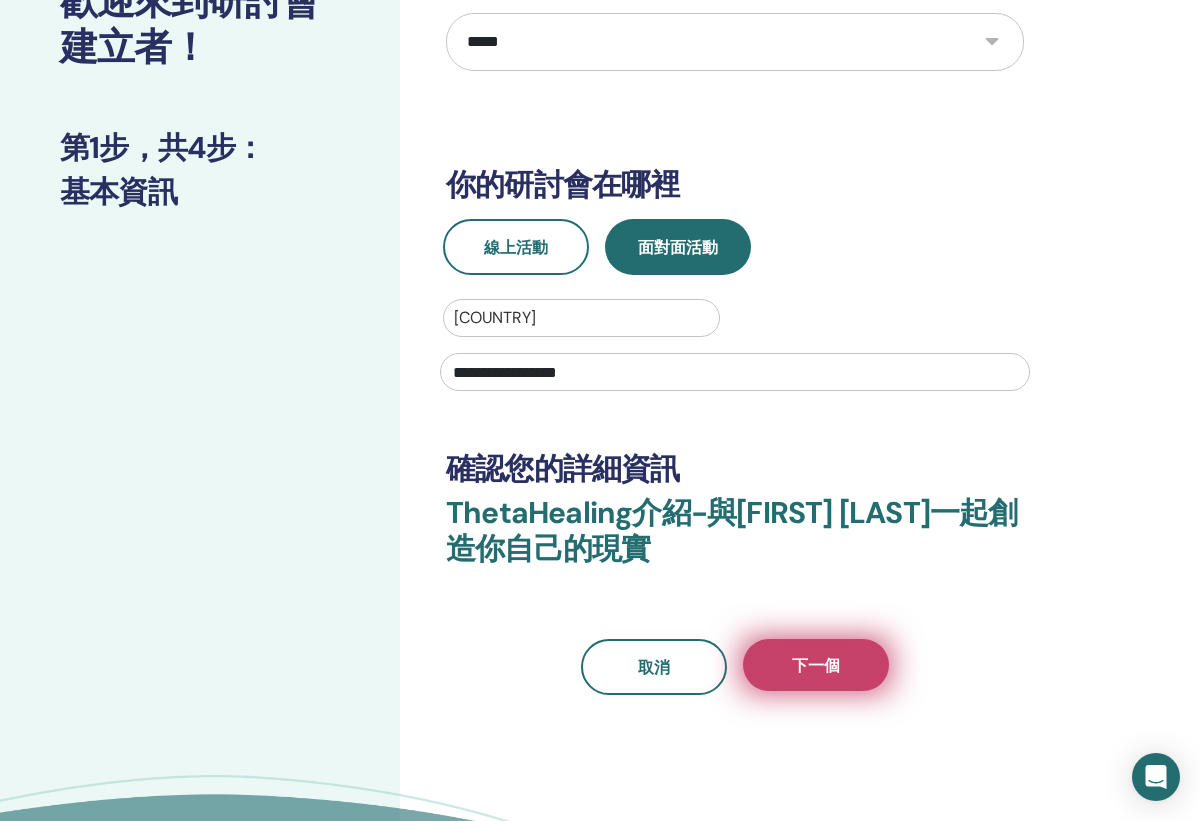 click on "下一個" at bounding box center [816, 665] 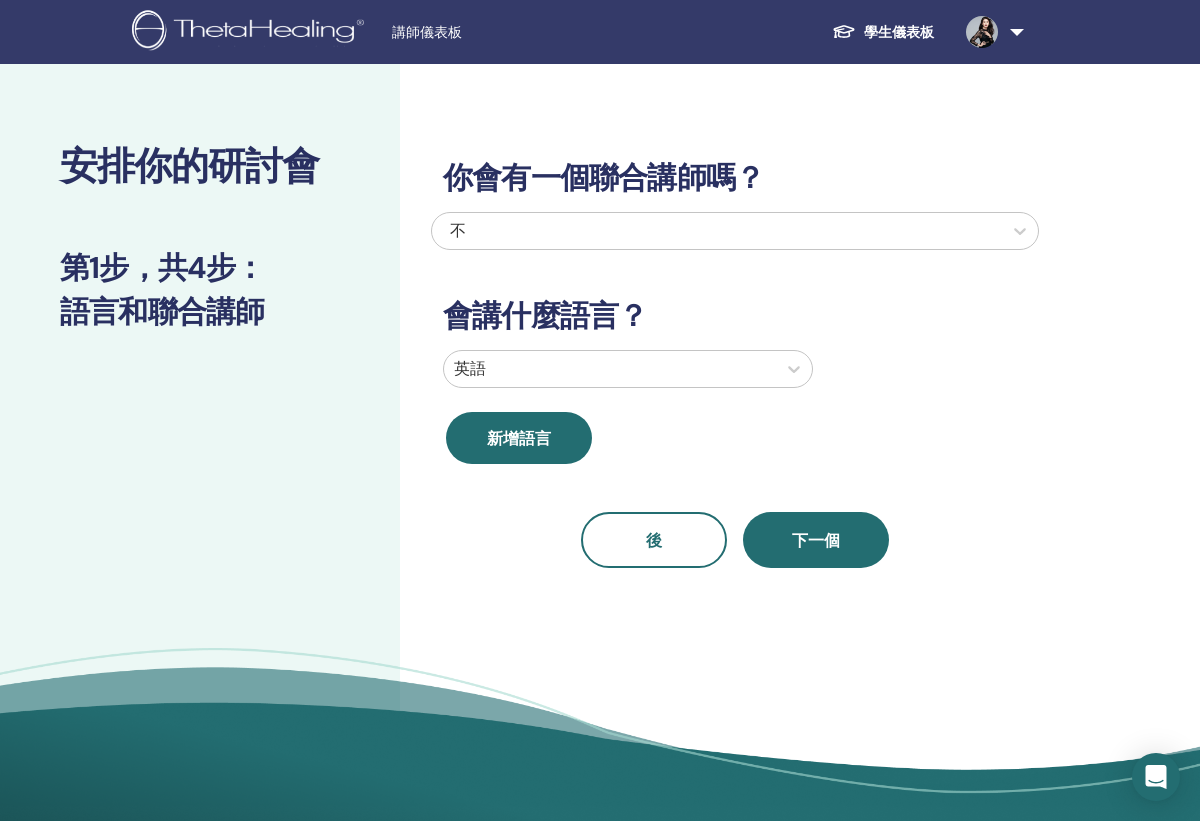 scroll, scrollTop: 0, scrollLeft: 0, axis: both 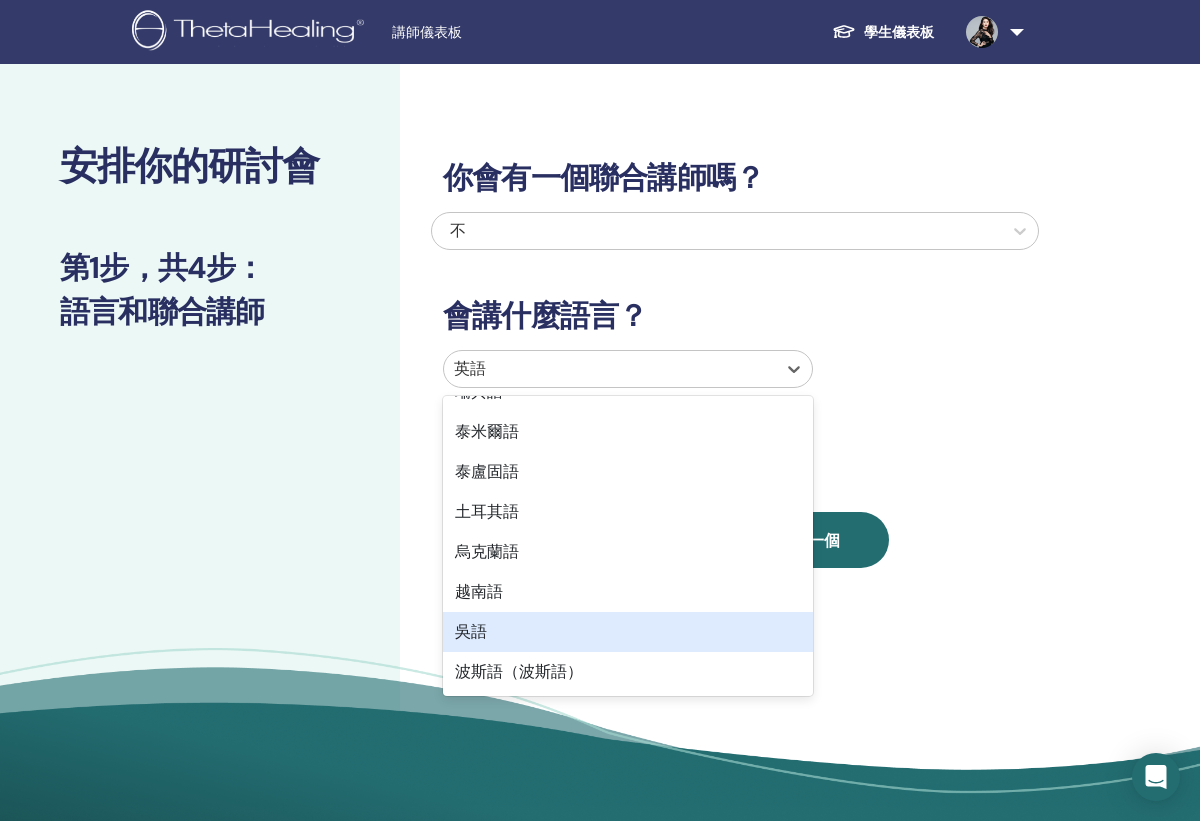 click on "吳語" at bounding box center [628, 632] 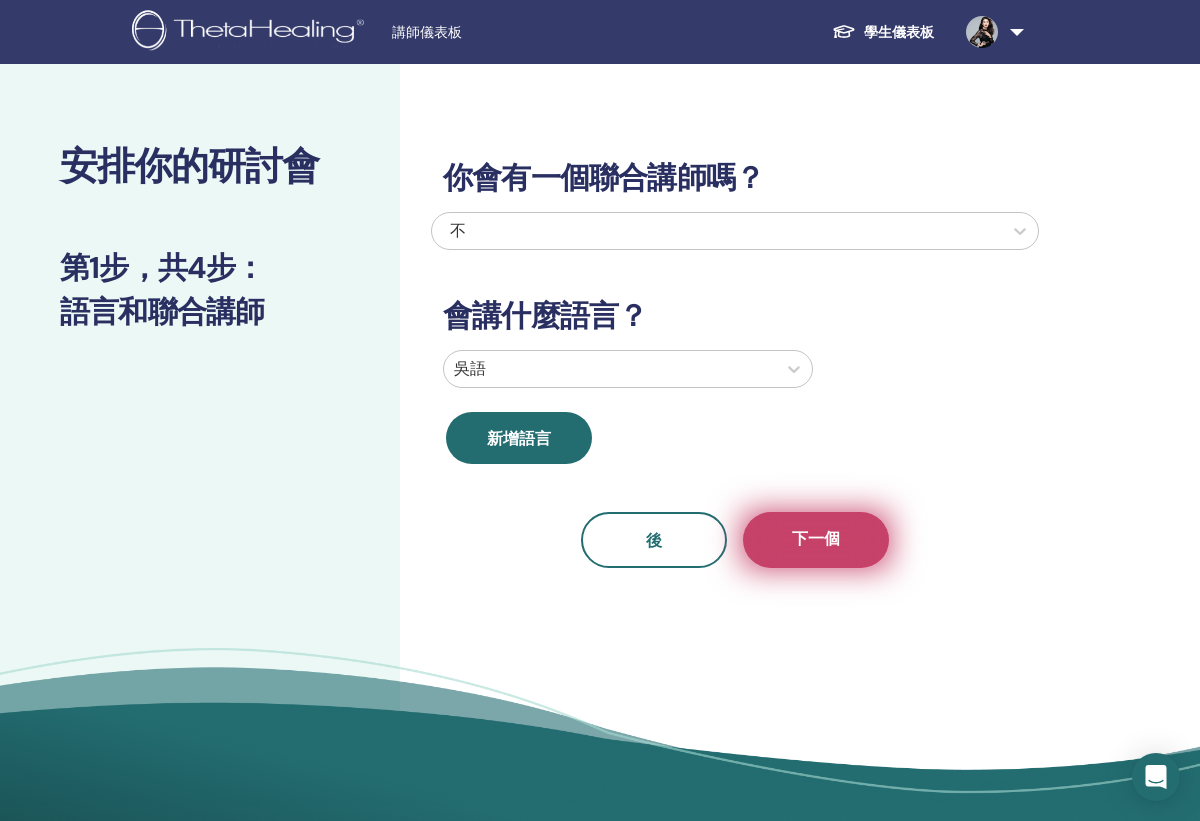 click on "下一個" at bounding box center (816, 540) 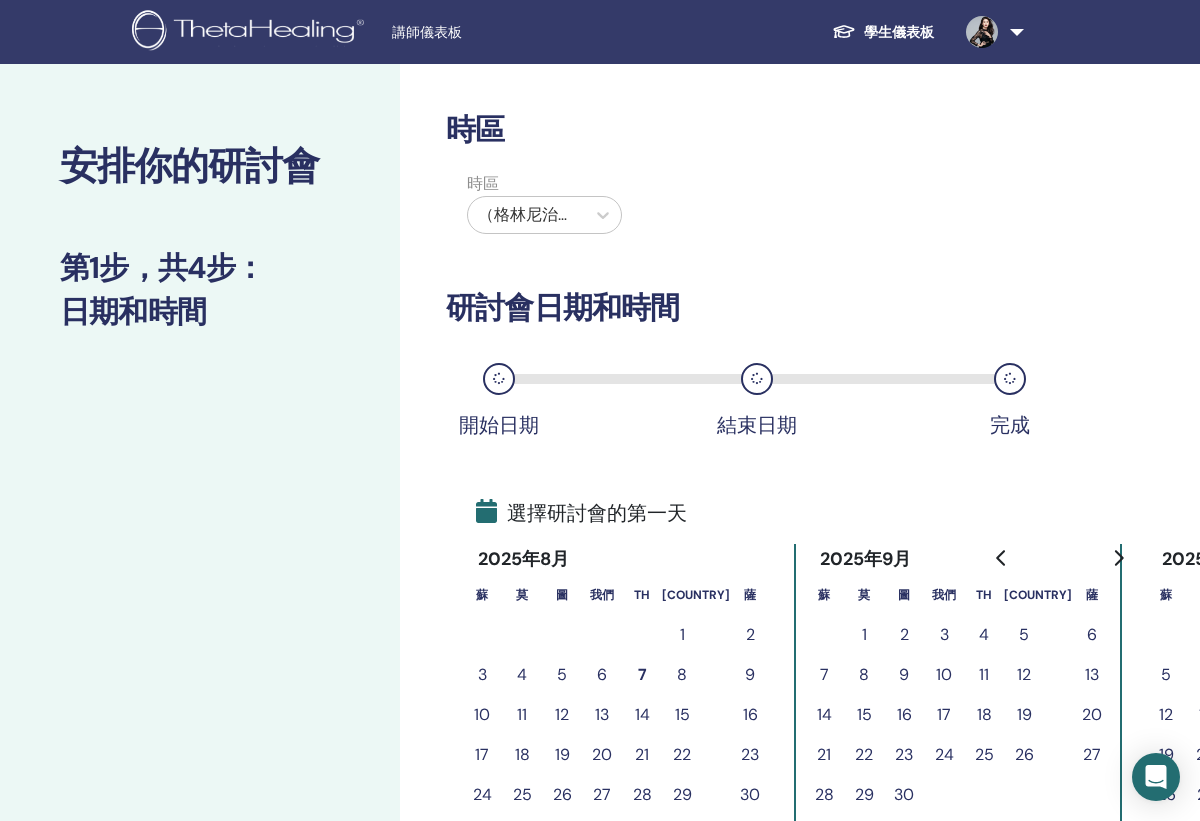 click on "（格林尼治標準時間-8）美國/[STATE]" at bounding box center (526, 215) 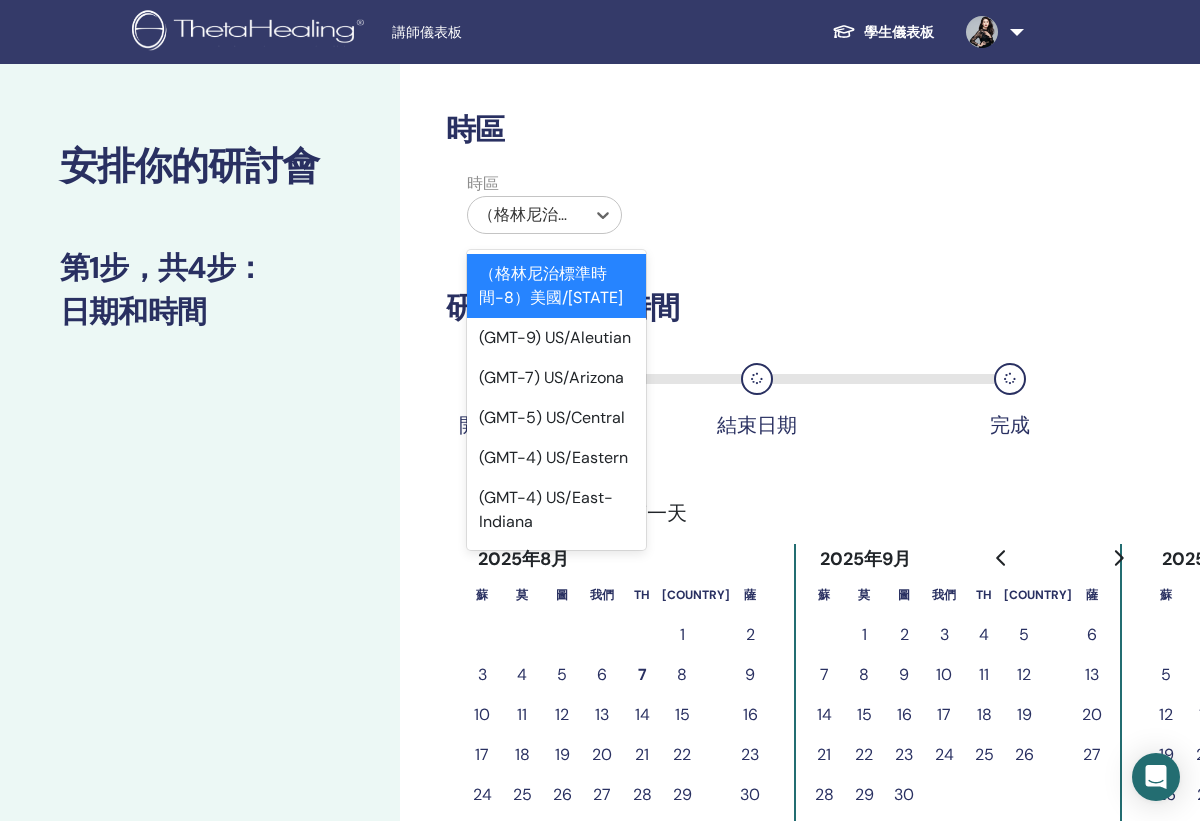 type on "*" 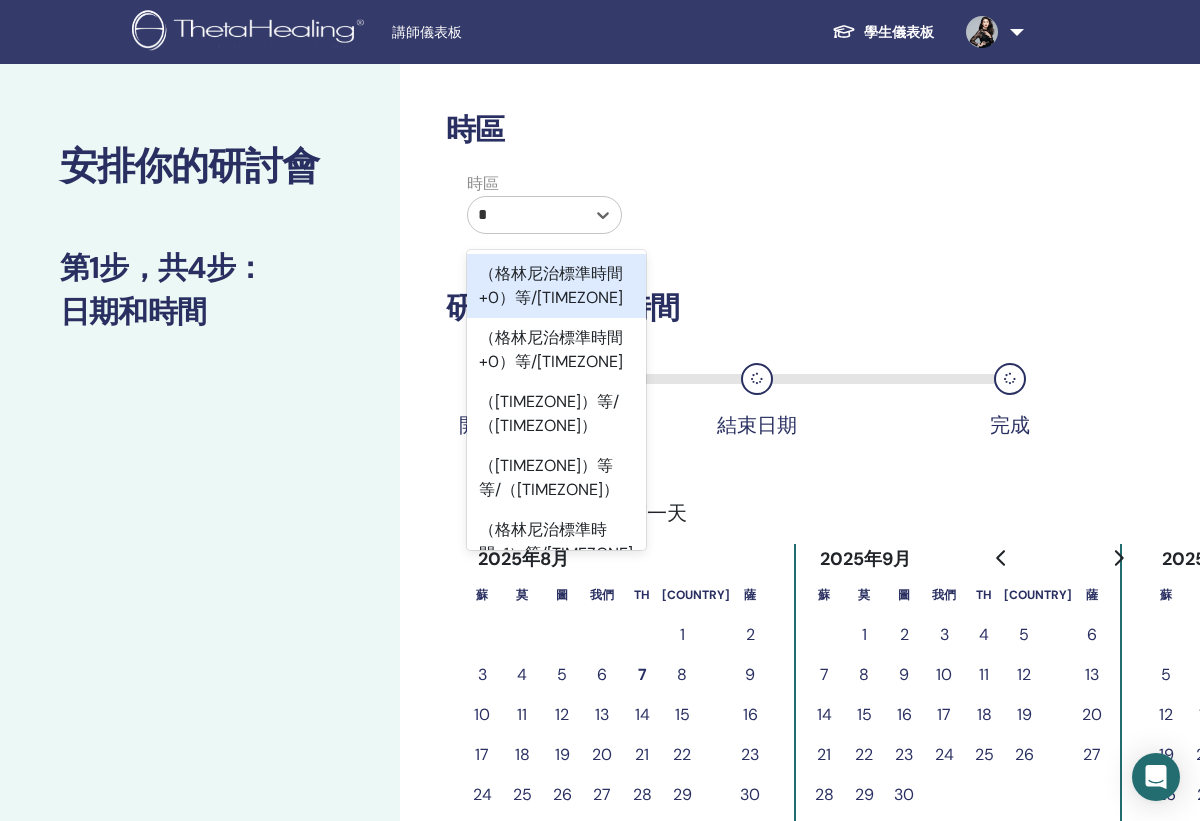 type on "**" 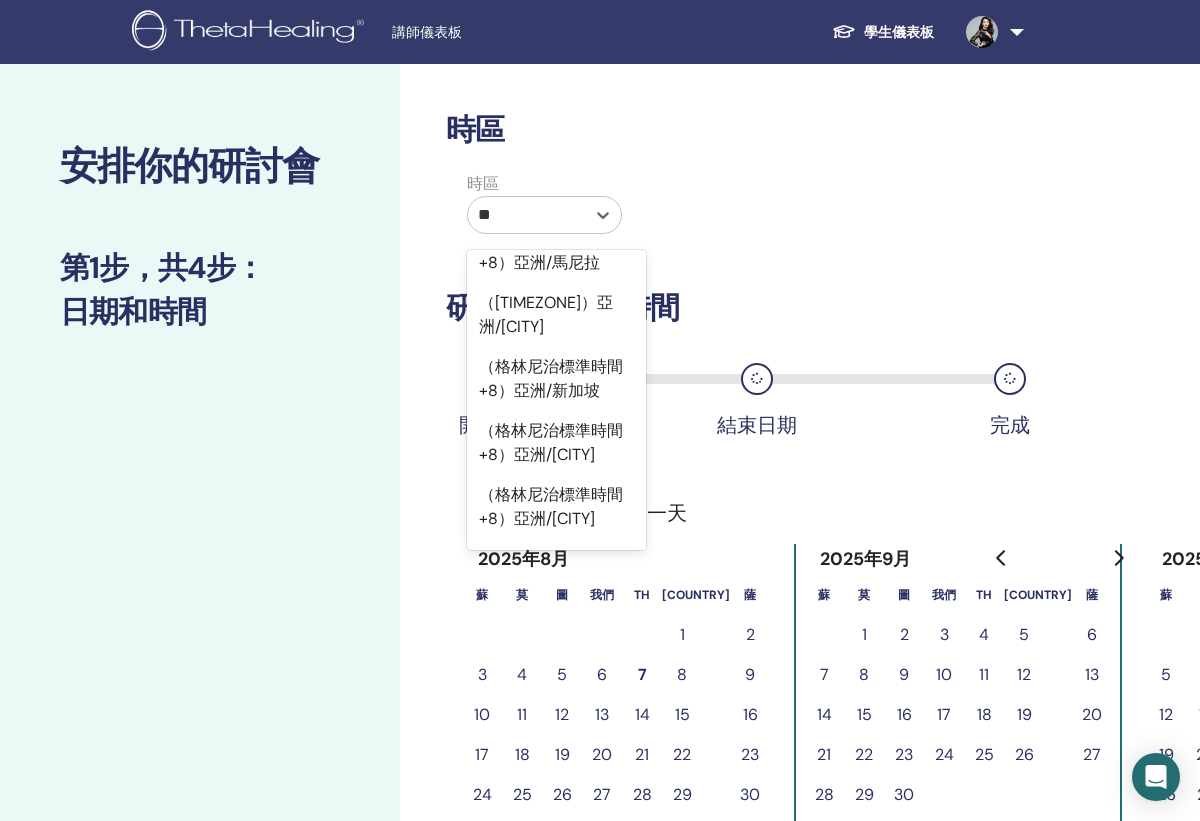 scroll, scrollTop: 960, scrollLeft: 0, axis: vertical 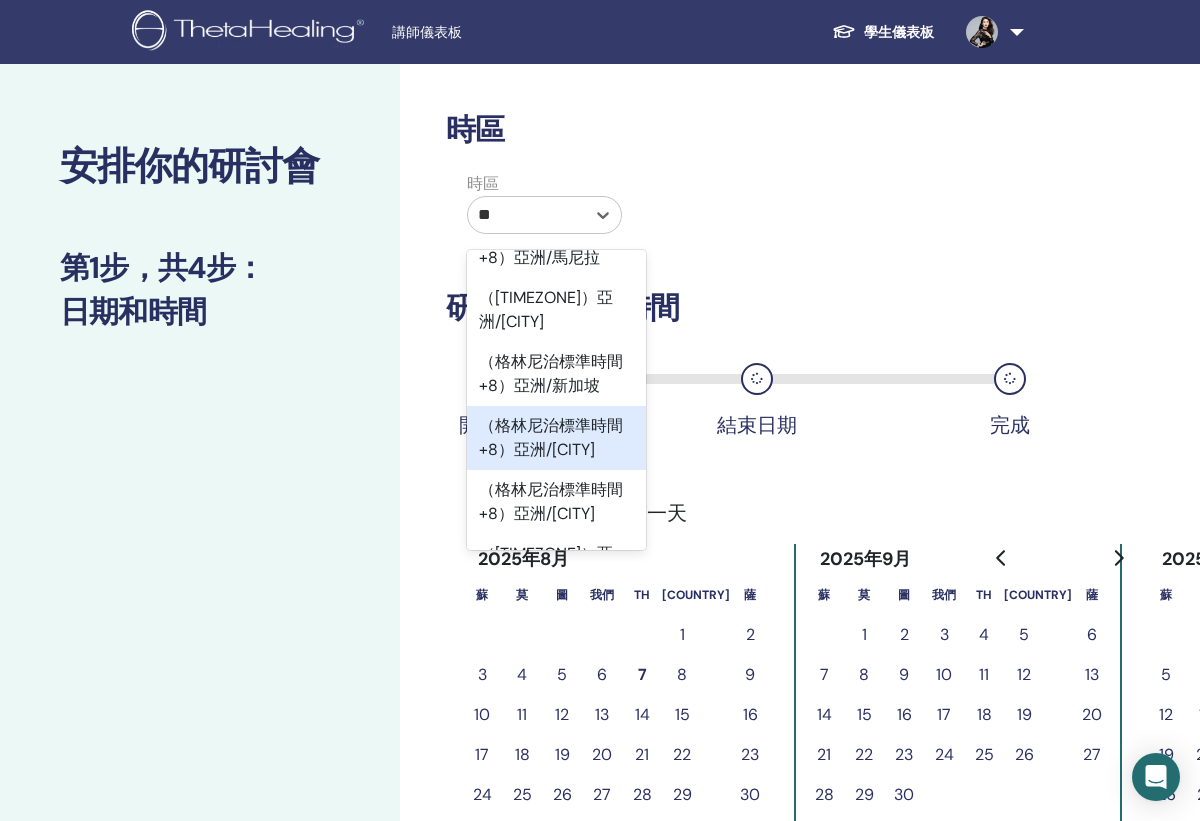 click on "（格林尼治標準時間+8）亞洲/[CITY]" at bounding box center [556, 438] 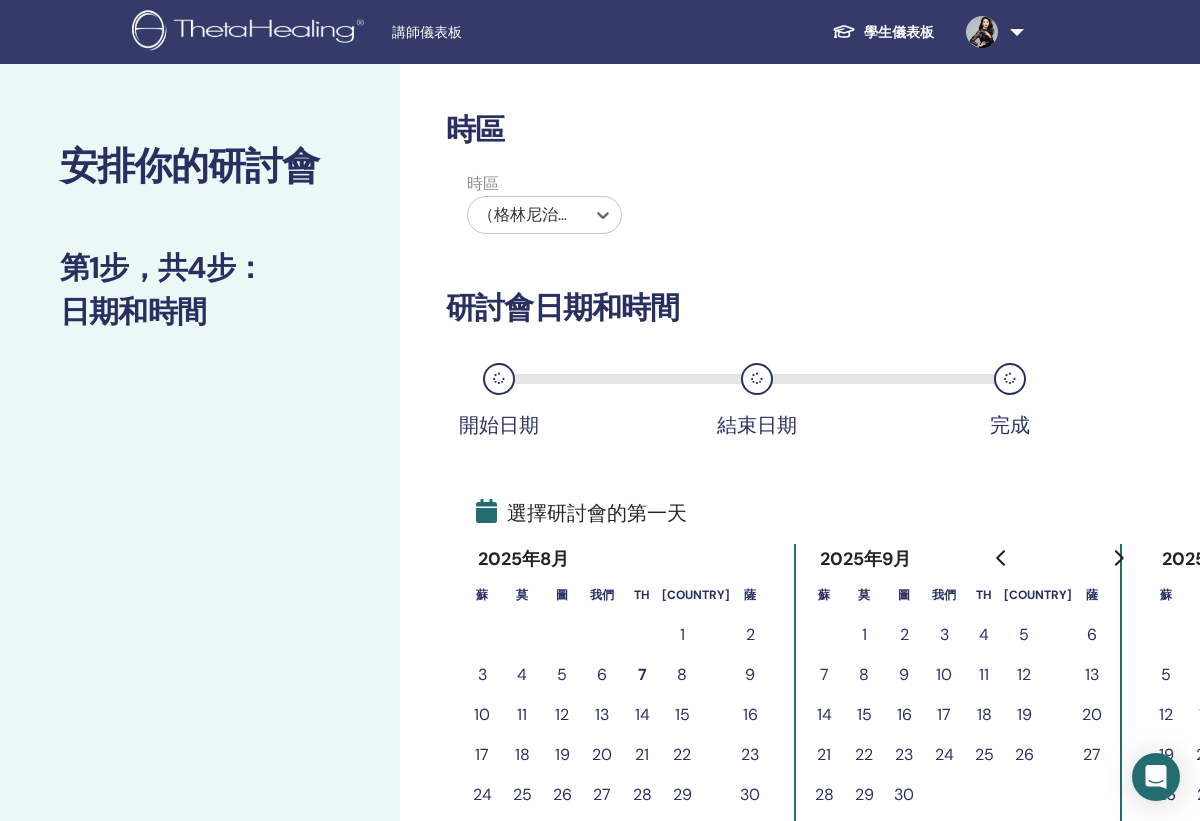 click on "時區 時區 選項（GMT+8）亞洲/[CITY]，已選擇。  選擇是焦點，鍵入以細化列表，按向下鍵開啟選單， （格林尼治標準時間+8）亞洲/[CITY] 研討會日期和時間 開始日期 結束日期 完成 選擇研討會的第一天 2025年8月 蘇 莫 圖 我們 TH 法國 薩 1 2 3 4 5 6 7 8 9 10 11 12 13 14 15 16 17 18 19 20 21 22 23 24 25 26 27 28 29 30 31 2025年9月 蘇 莫 圖 我們 TH 法國 薩 1 2 3 4 5 6 7 8 9 10 11 12 13 14 15 16 17 18 19 20 21 22 23 24 25 26 27 28 29 30 2025年10月 蘇 莫 圖 我們 TH 法國 薩 1 2 3 4 5 6 7 8 9 10 11 12 13 14 15 16 17 18 19 20 21 22 23 24 25 26 27 28 29 30 31 後 下一個" at bounding box center [800, 659] 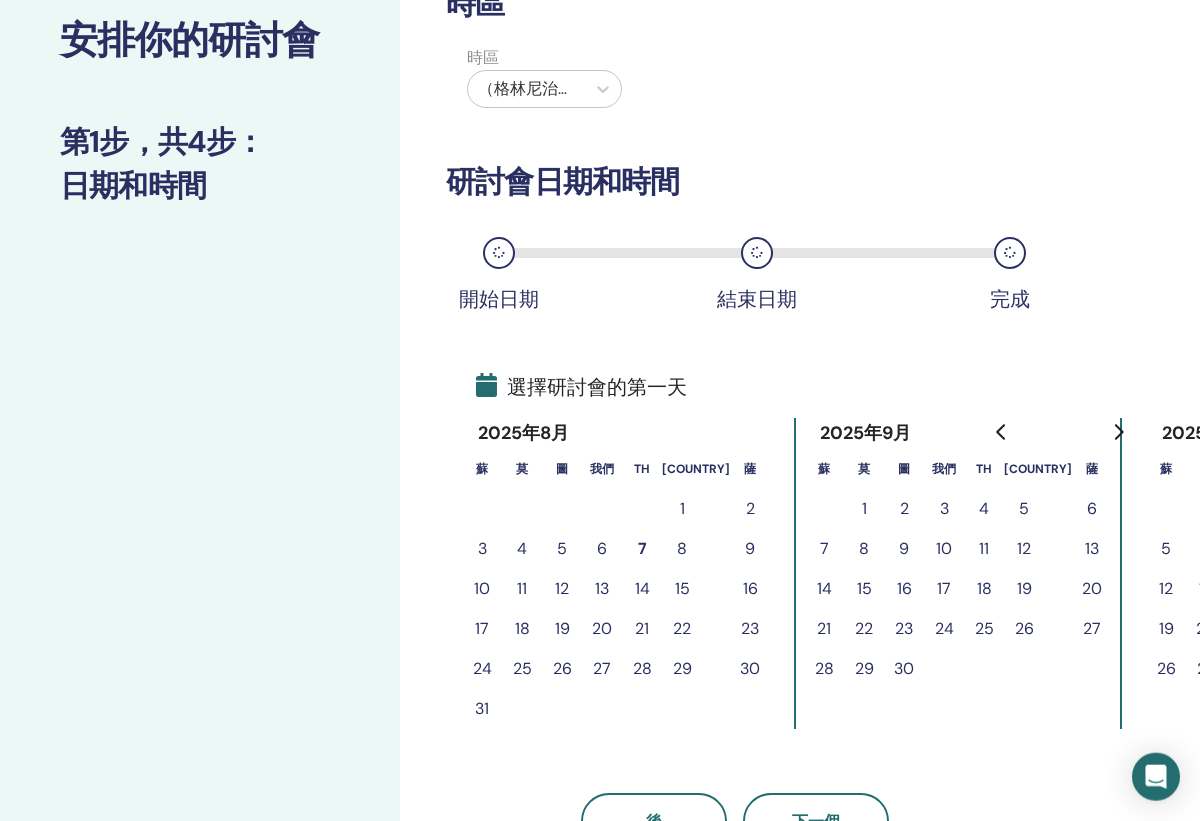 scroll, scrollTop: 157, scrollLeft: 0, axis: vertical 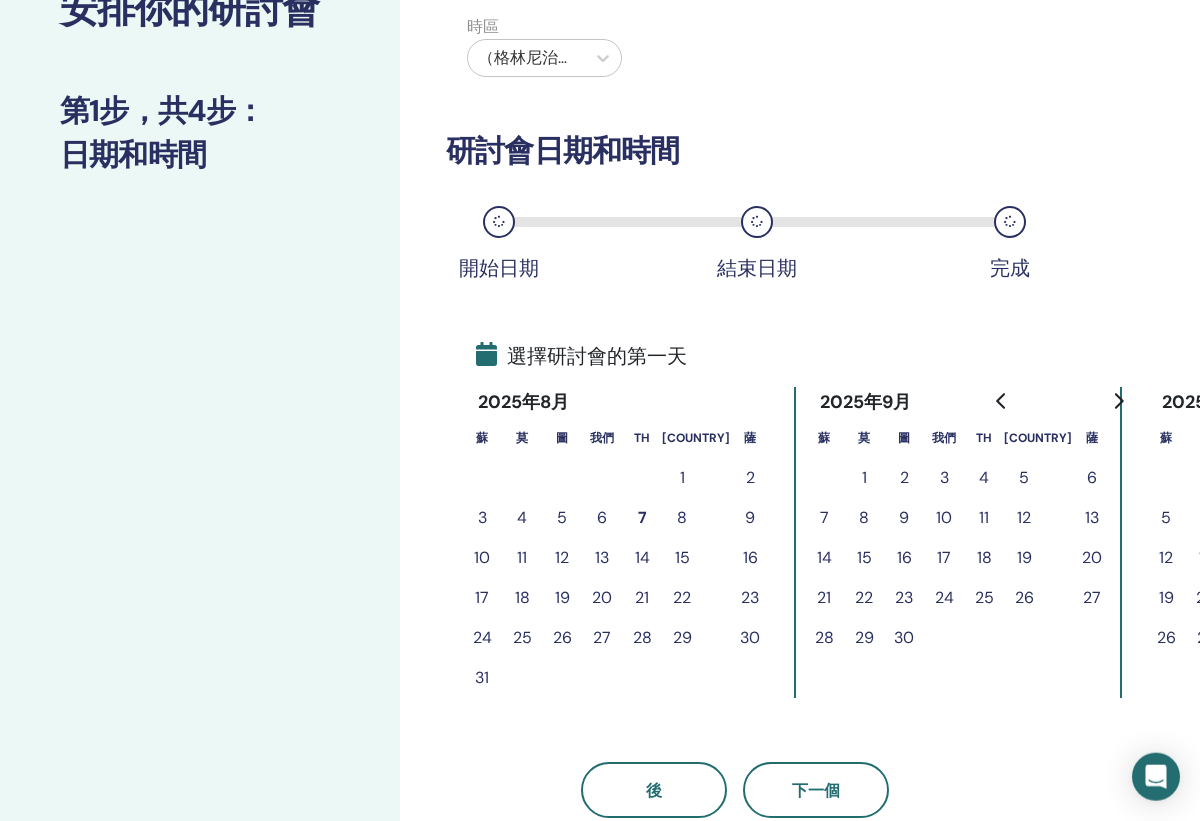 click on "11" at bounding box center (522, 558) 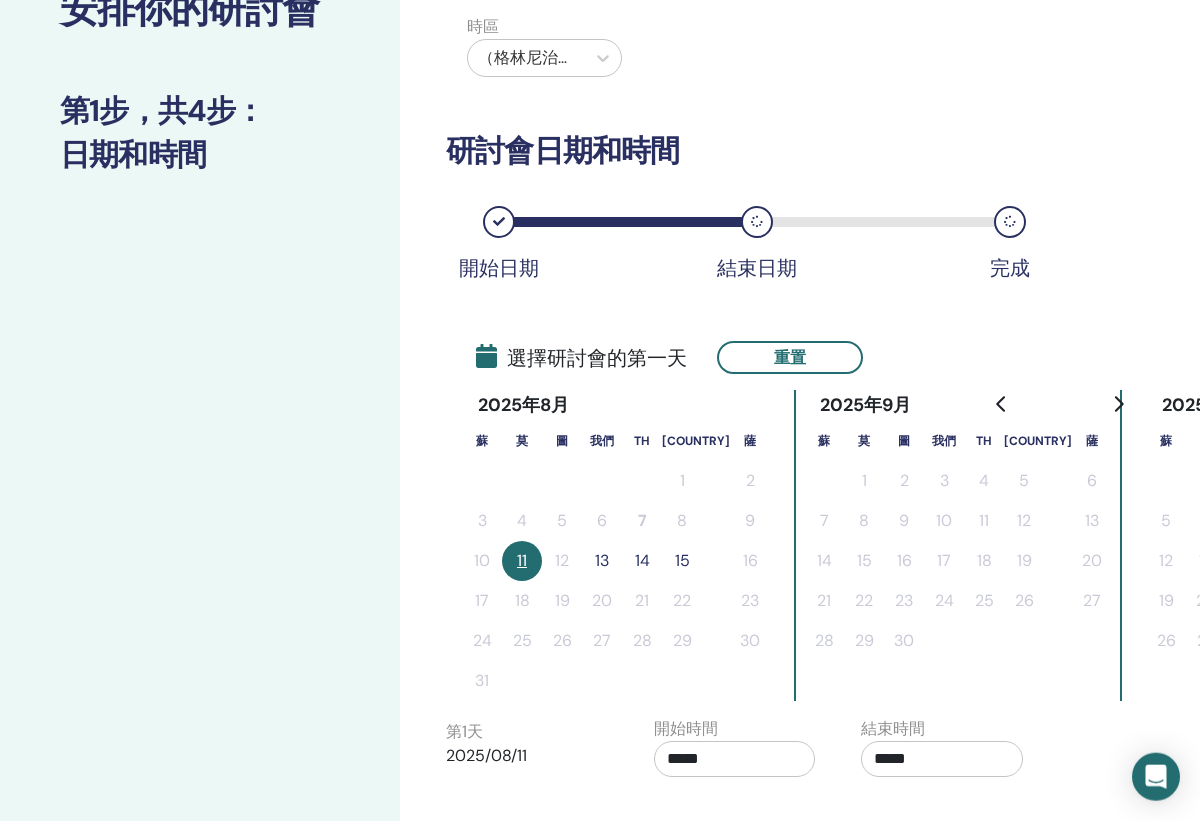 click on "13" at bounding box center (602, 561) 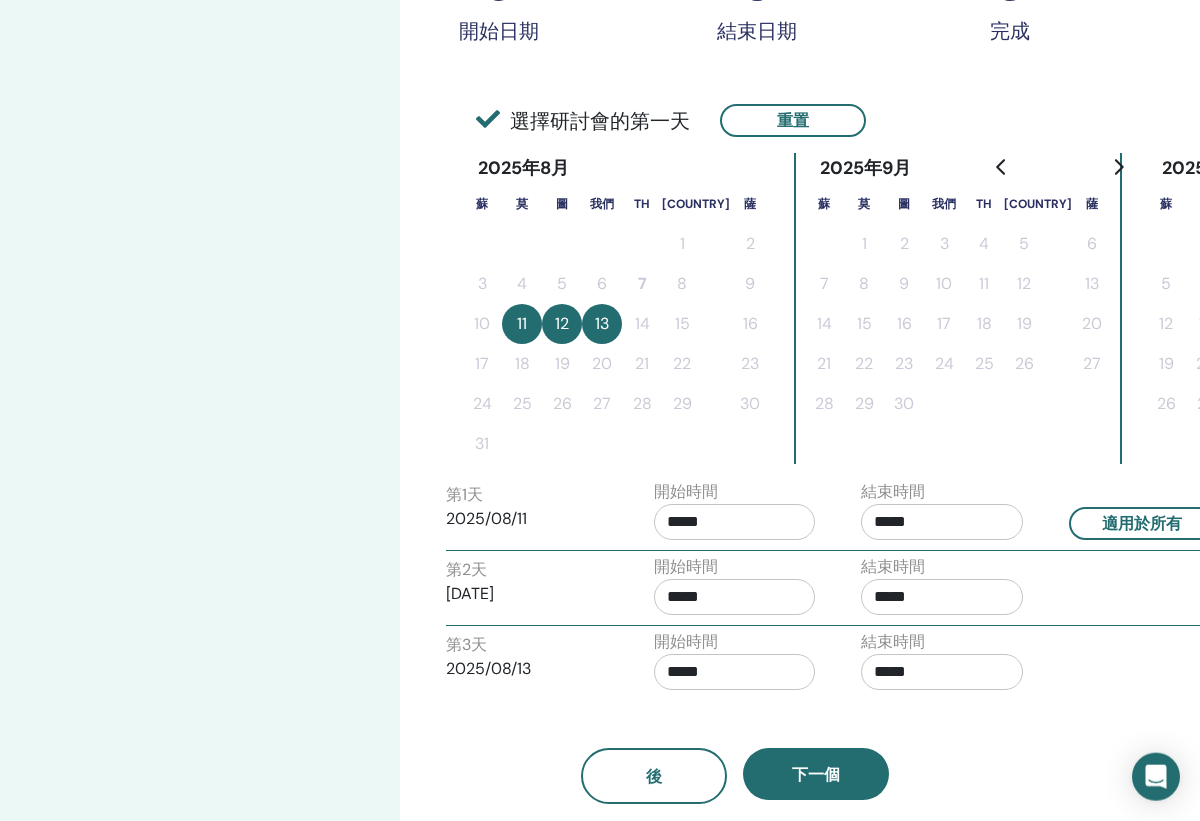 scroll, scrollTop: 433, scrollLeft: 0, axis: vertical 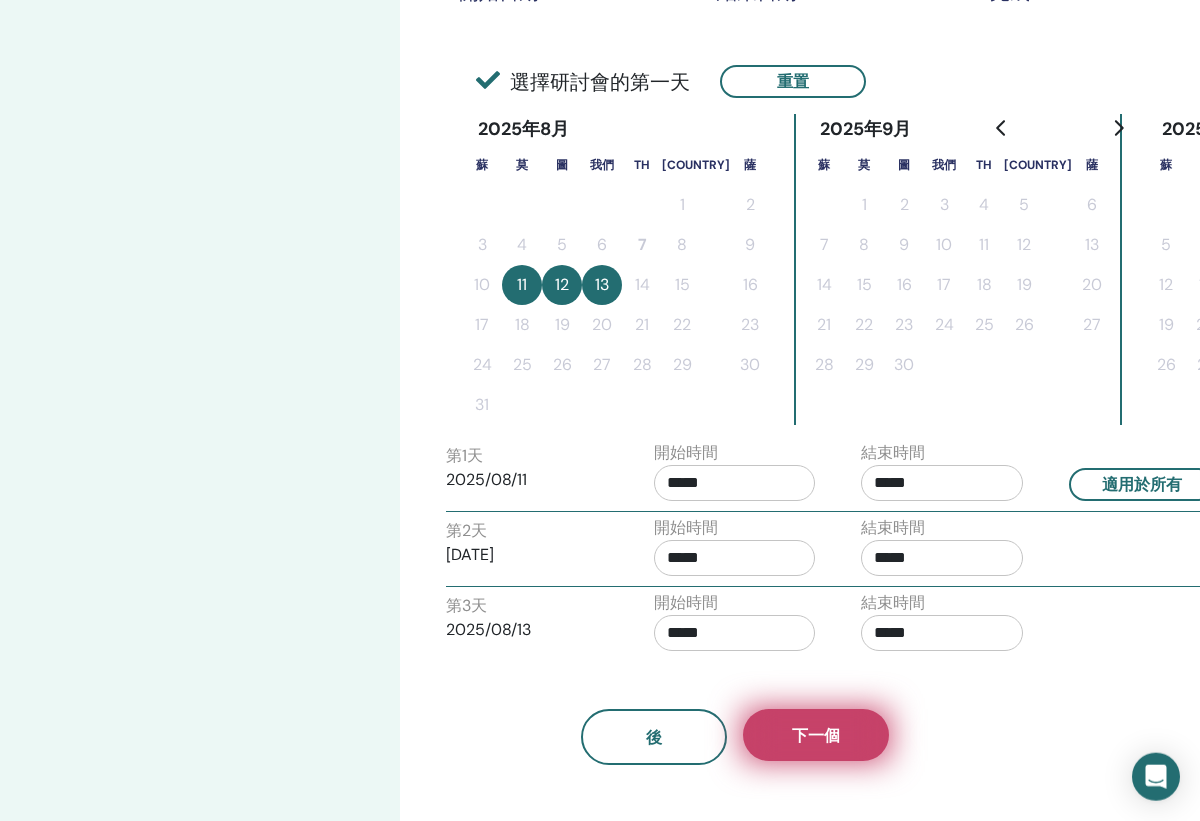 click on "下一個" at bounding box center (816, 735) 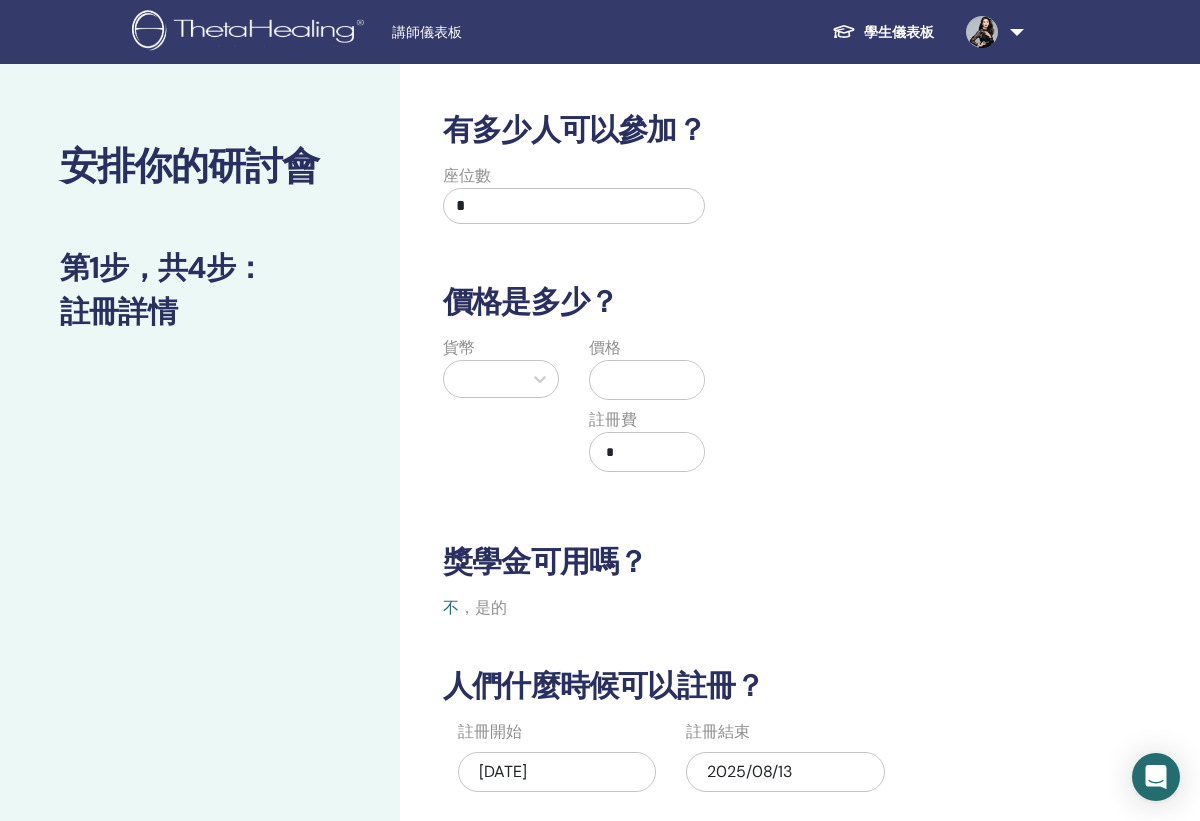 scroll, scrollTop: 0, scrollLeft: 0, axis: both 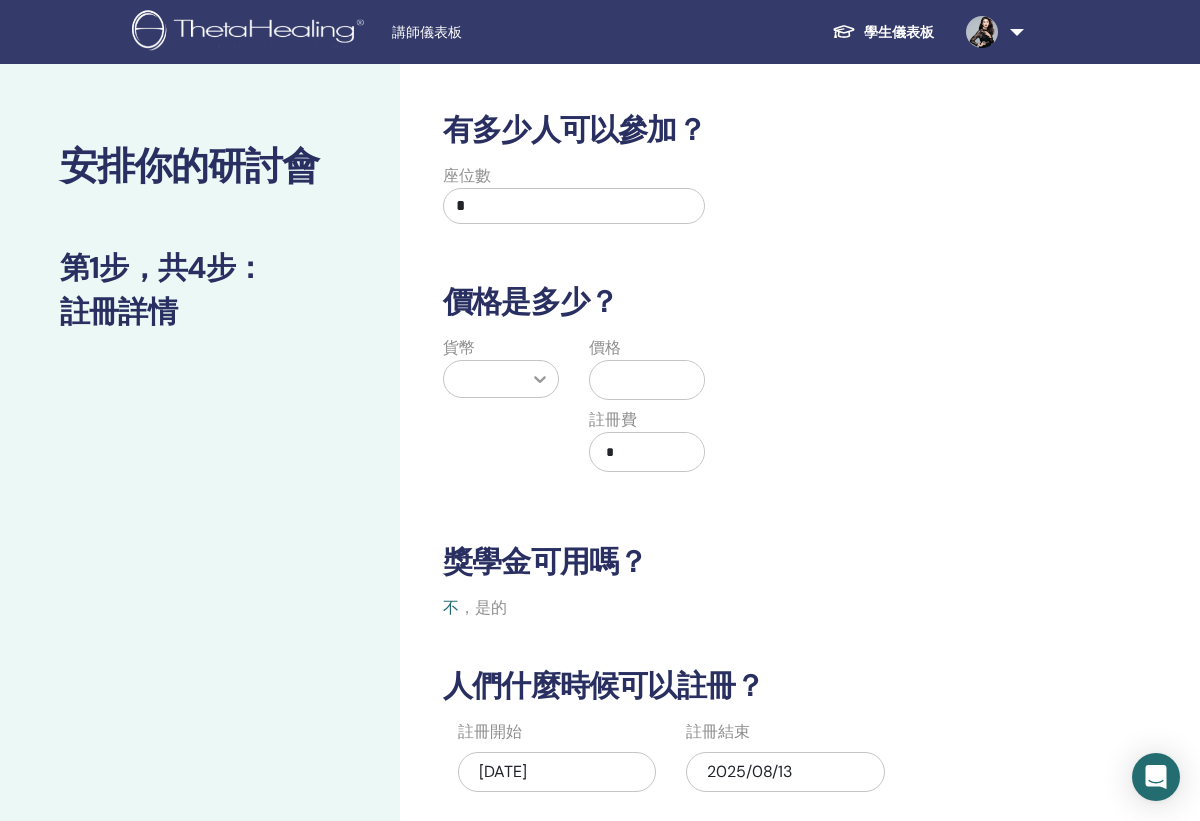 type on "*" 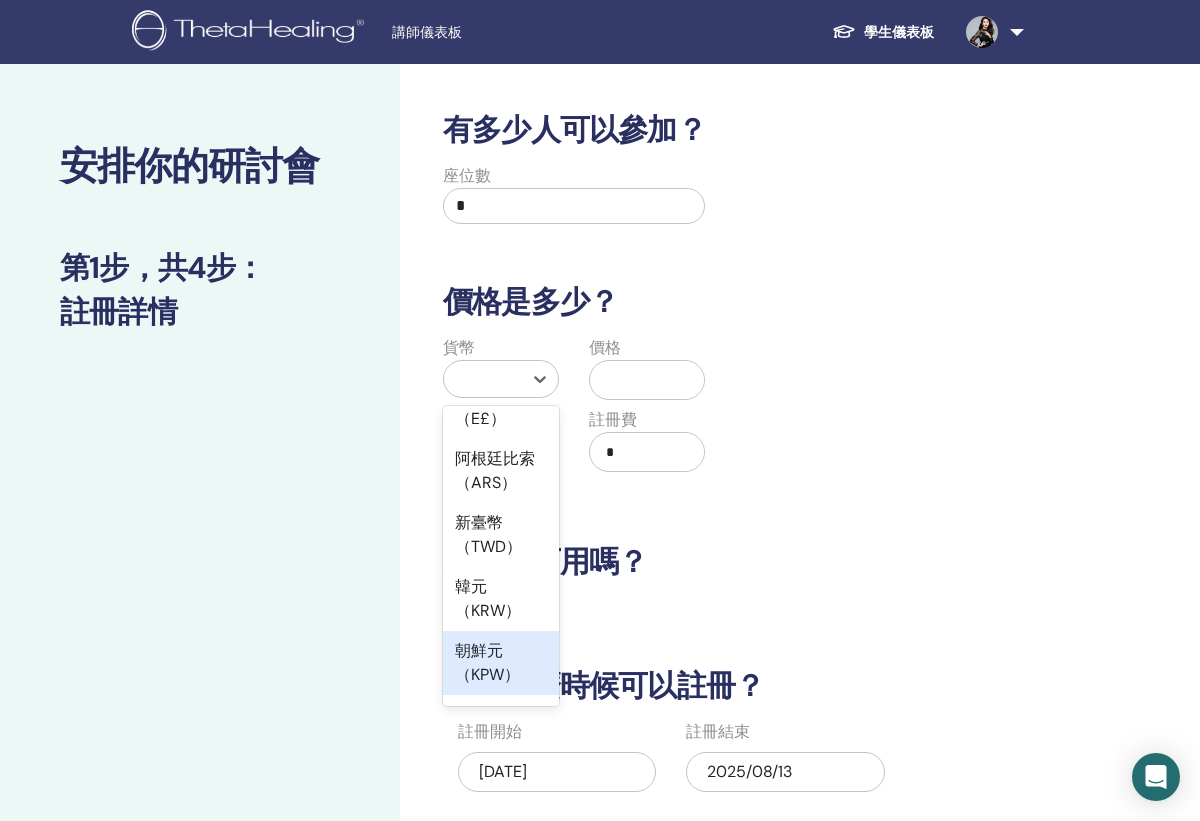 scroll, scrollTop: 2393, scrollLeft: 0, axis: vertical 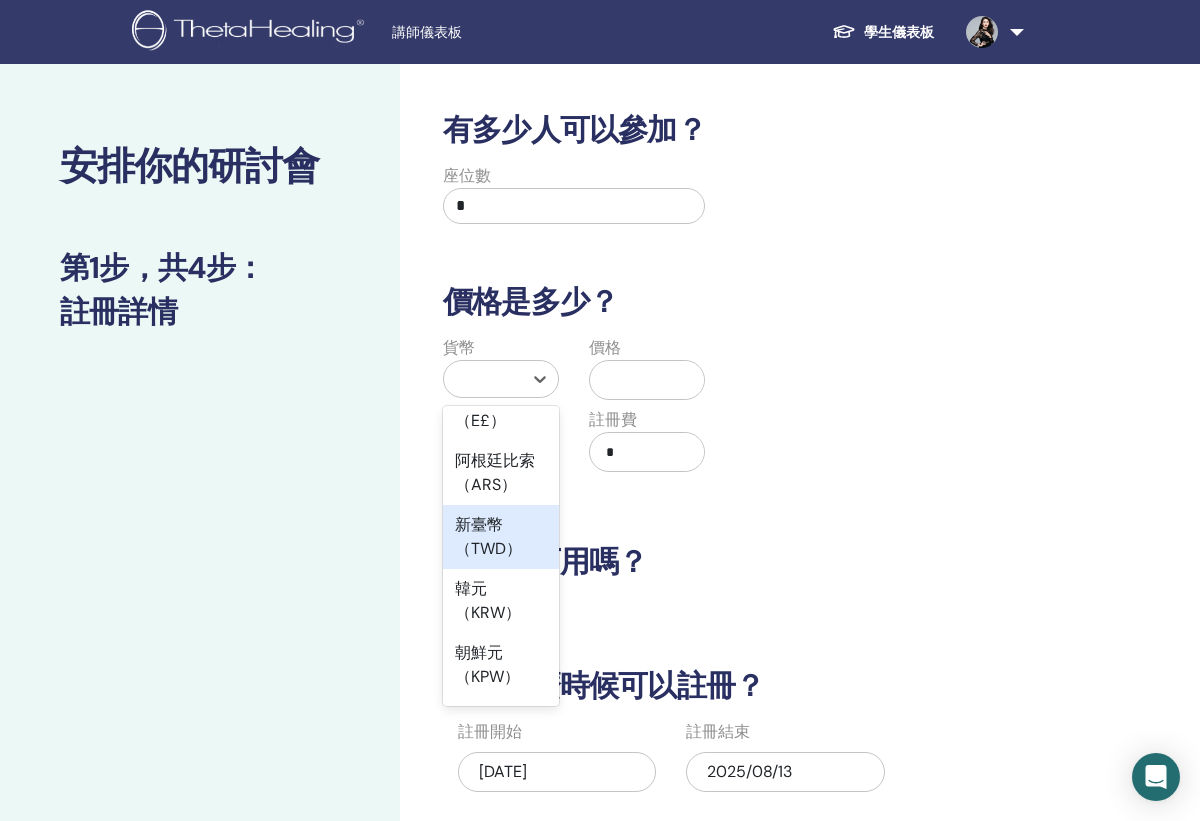 click on "新臺幣（TWD）" at bounding box center (501, 537) 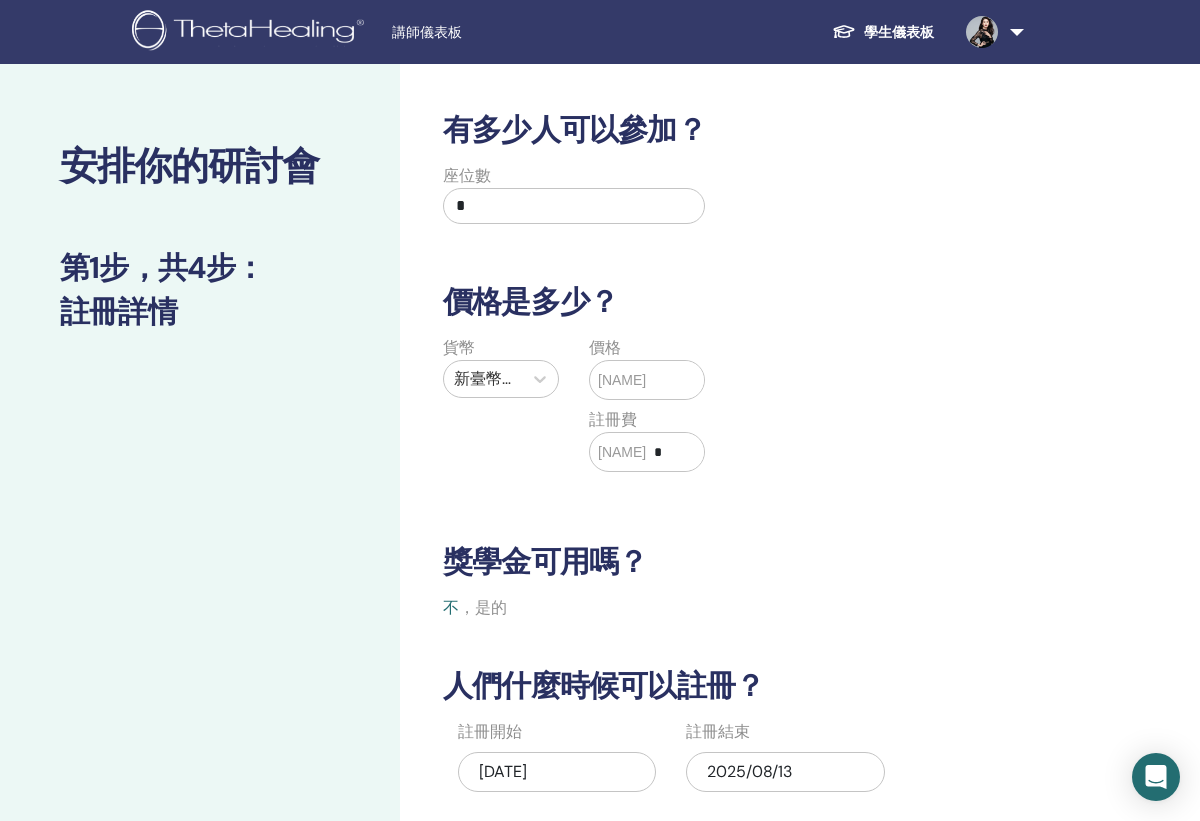 click at bounding box center (675, 380) 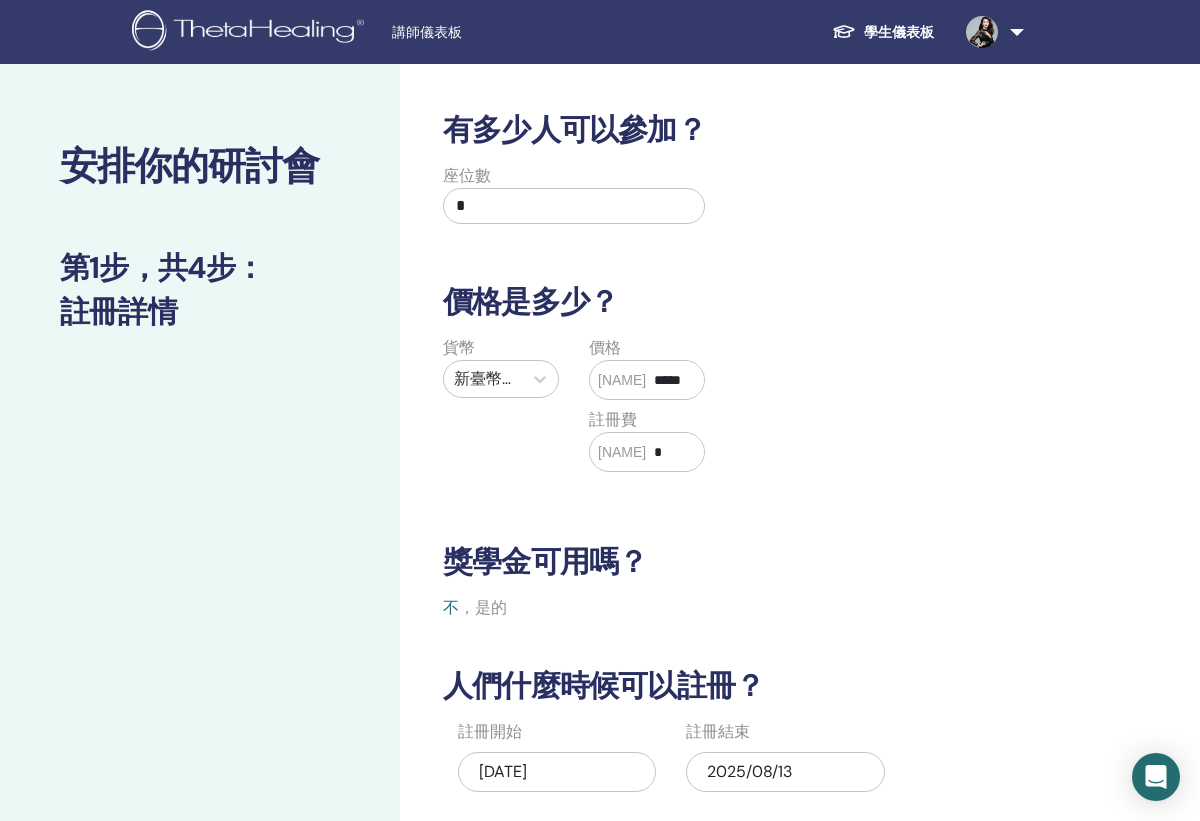 type on "*****" 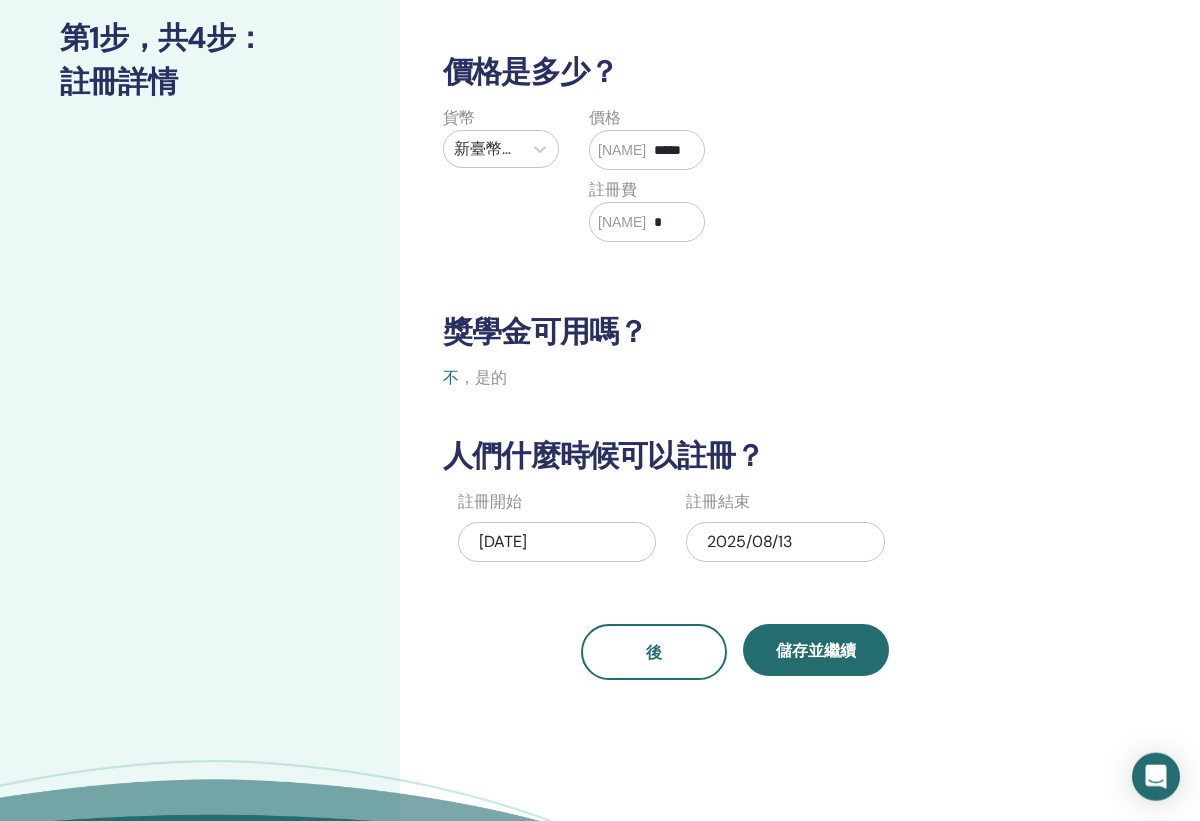 scroll, scrollTop: 231, scrollLeft: 0, axis: vertical 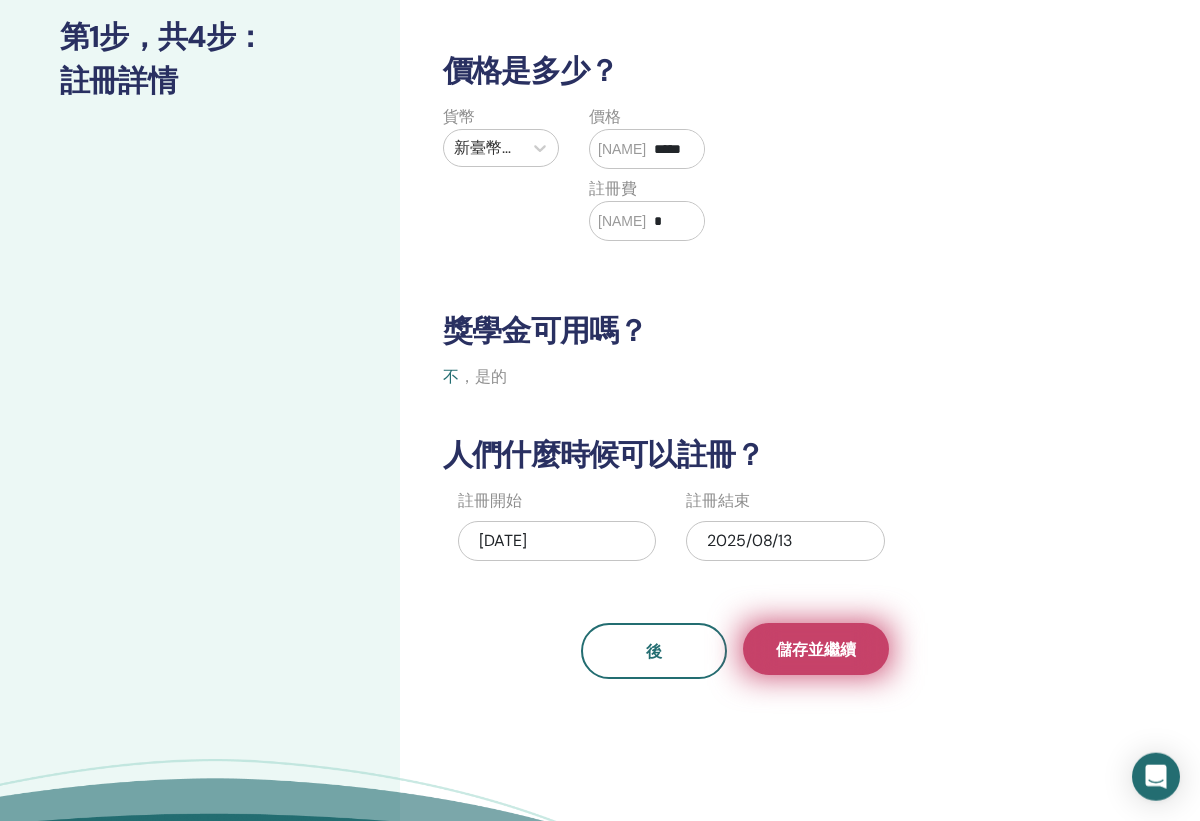 click on "儲存並繼續" at bounding box center (816, 649) 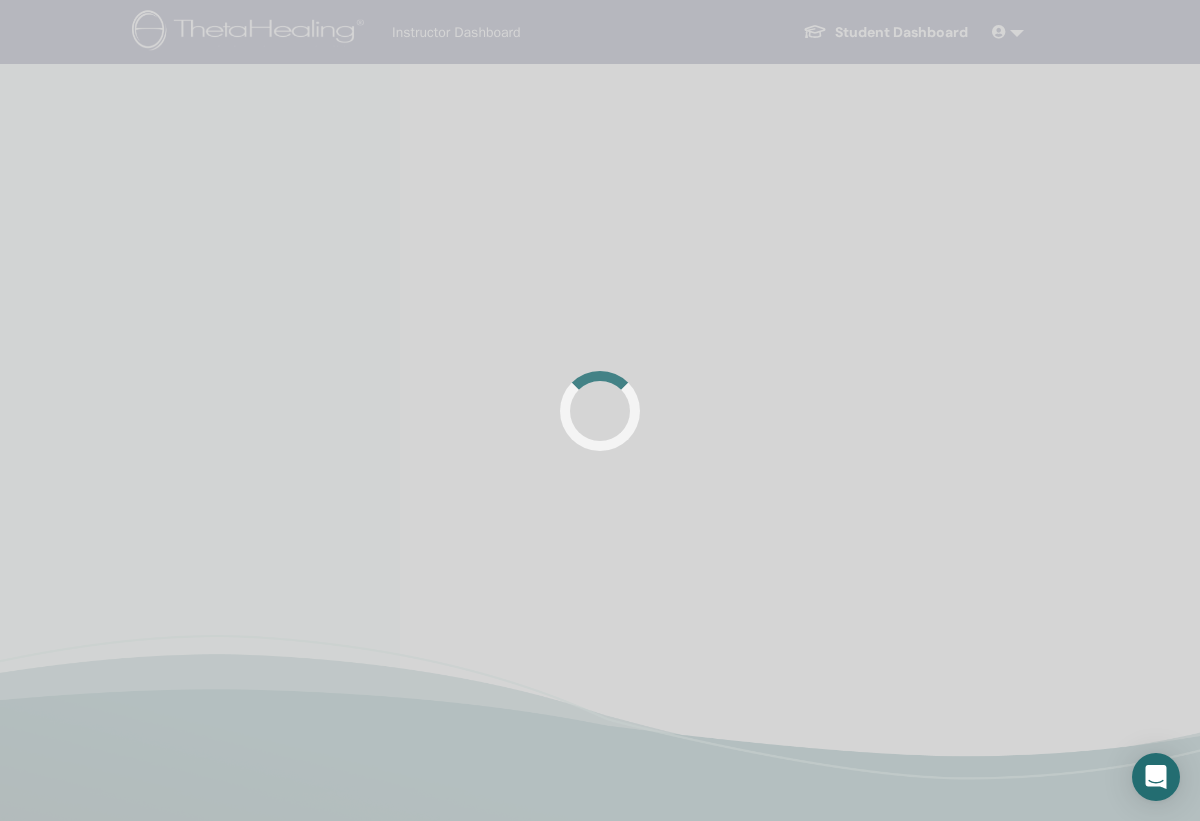 scroll, scrollTop: 0, scrollLeft: 0, axis: both 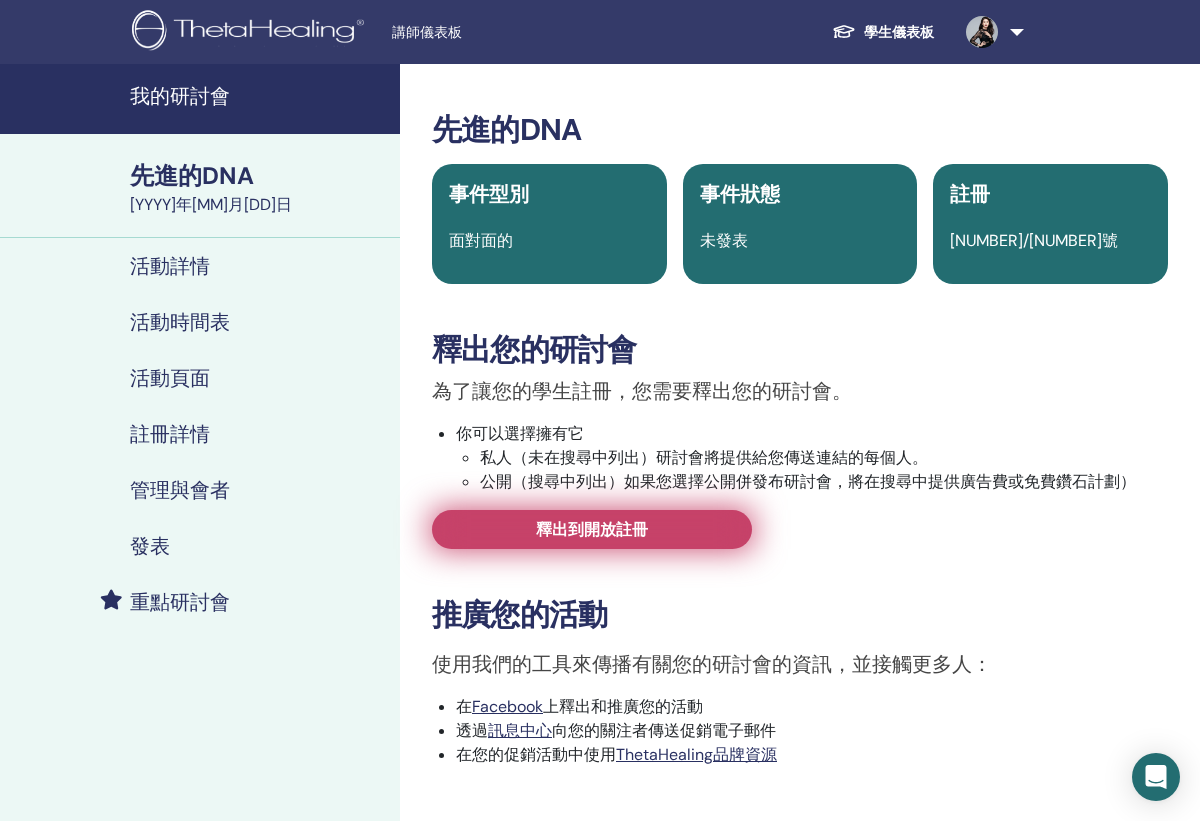 click on "釋出到開放註冊" at bounding box center [592, 529] 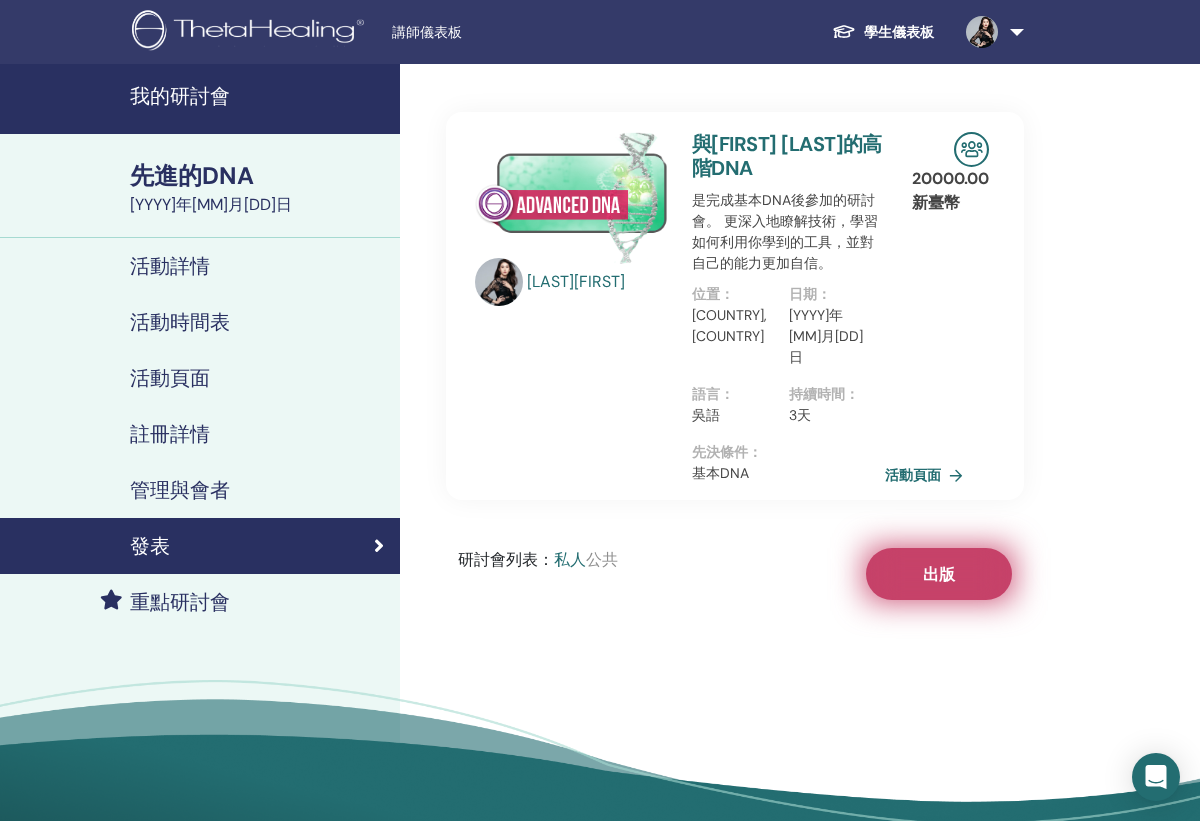 click on "出版" at bounding box center [939, 574] 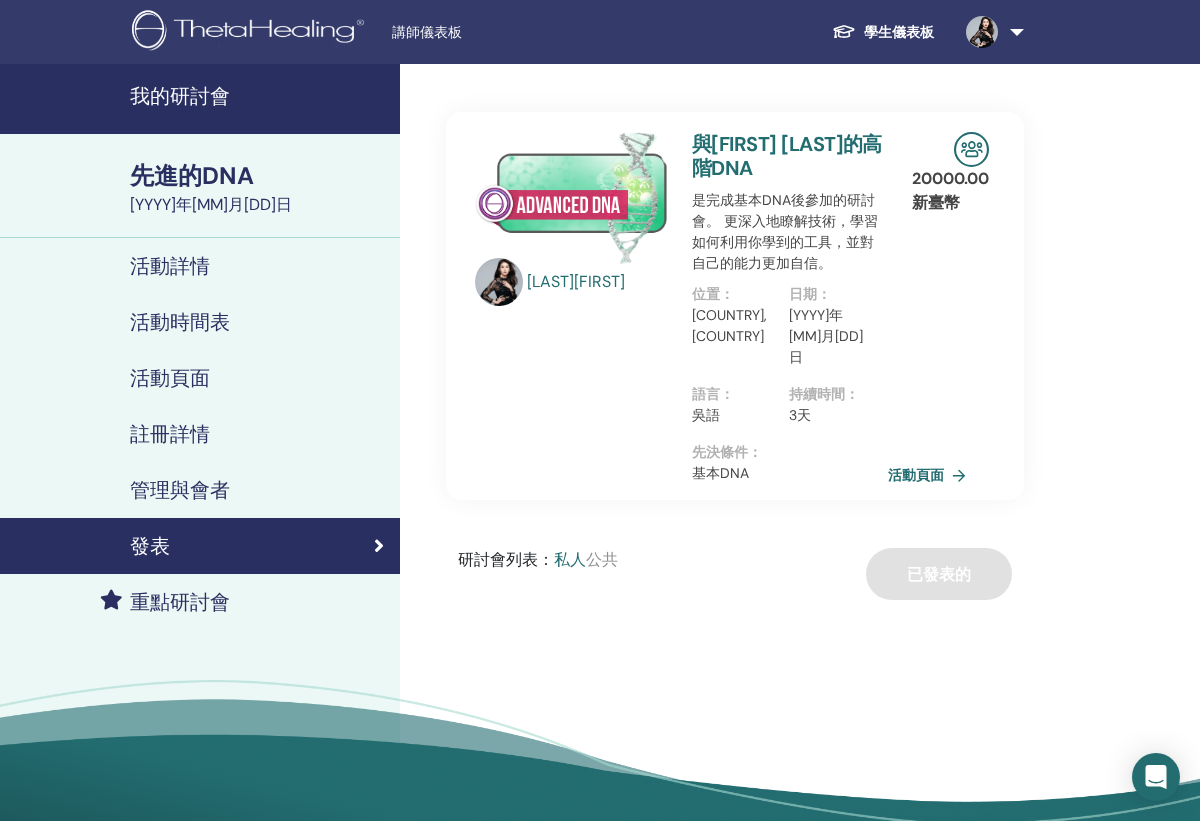 click on "活動頁面" at bounding box center [931, 475] 